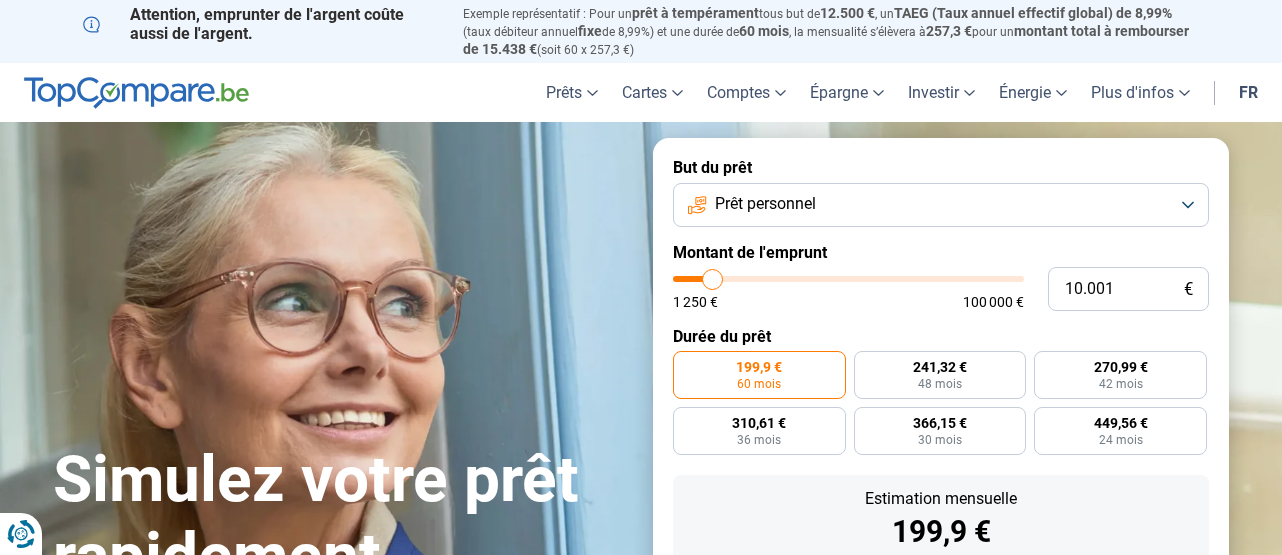 scroll, scrollTop: 0, scrollLeft: 0, axis: both 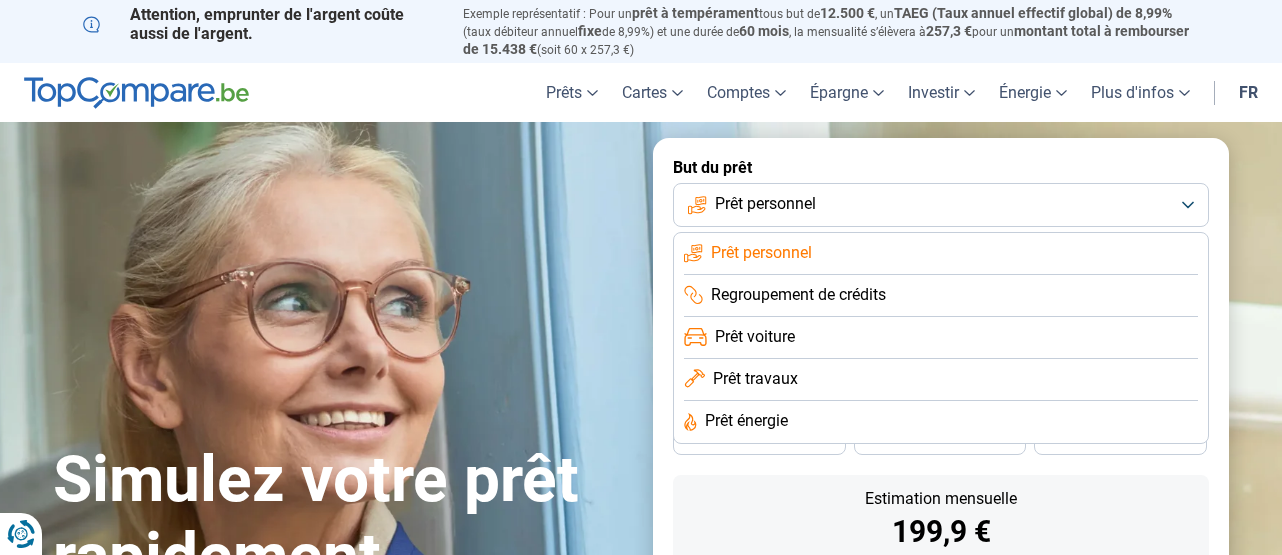 click on "Prêt personnel" at bounding box center (941, 205) 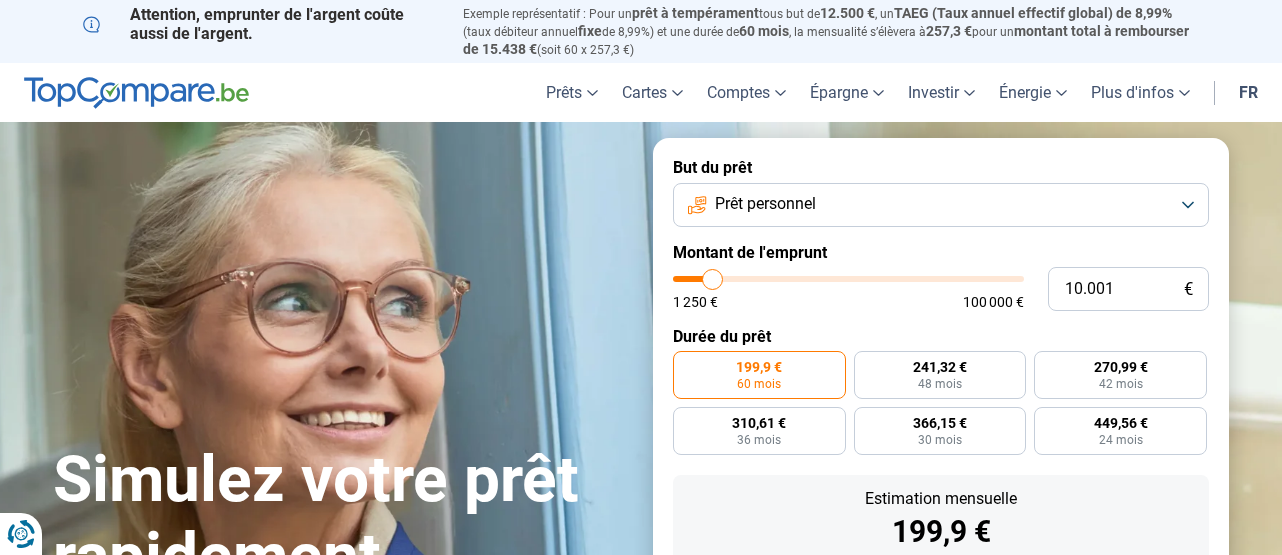 type on "9.750" 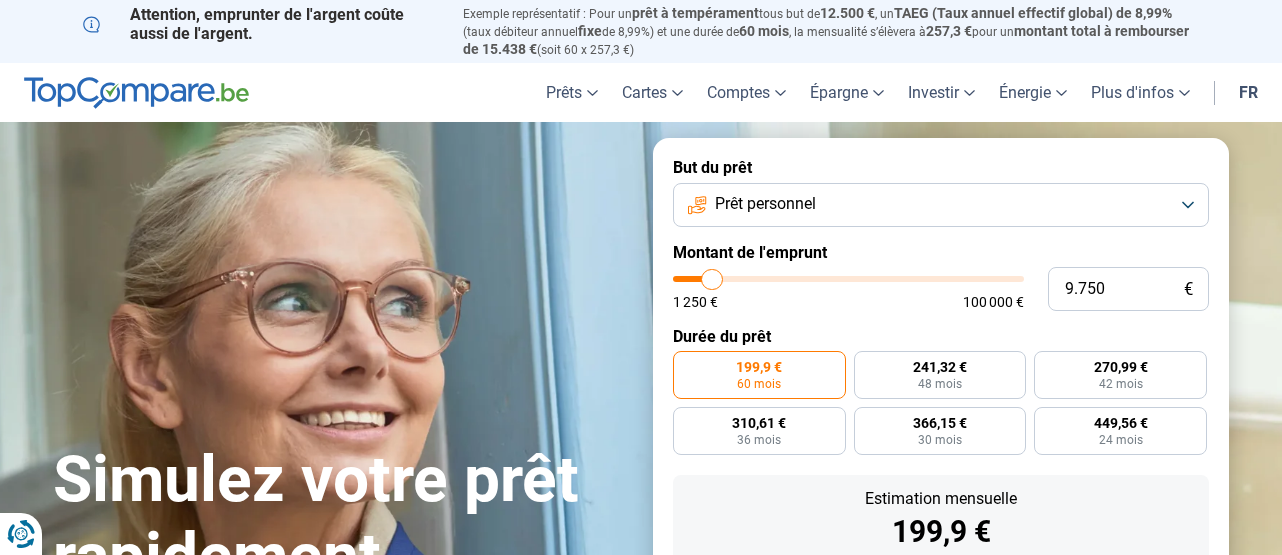 type on "10.000" 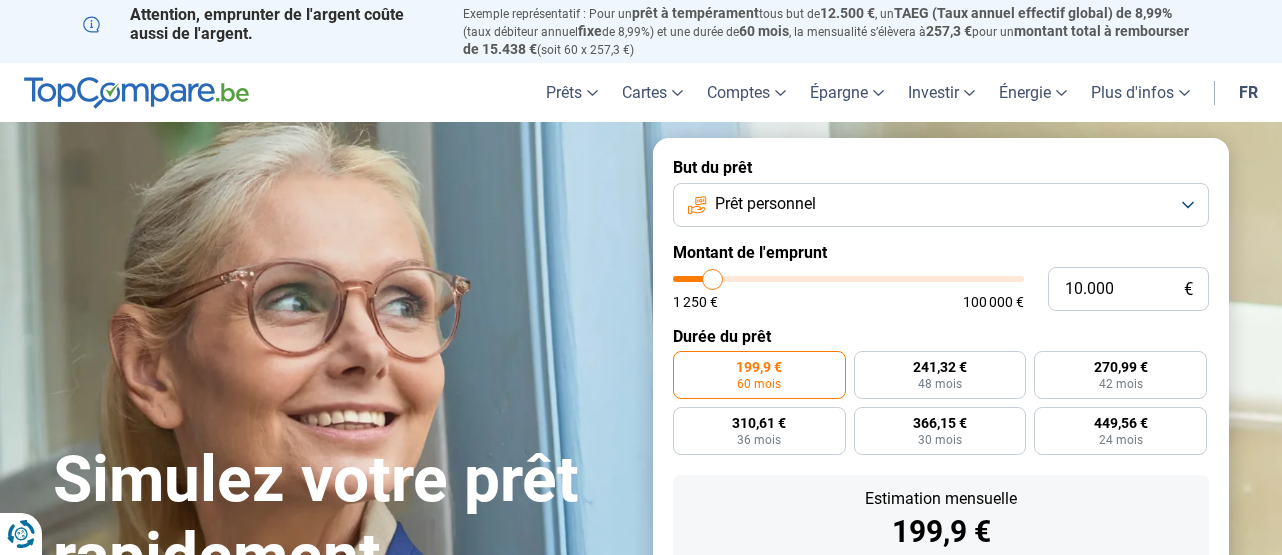 type on "12.250" 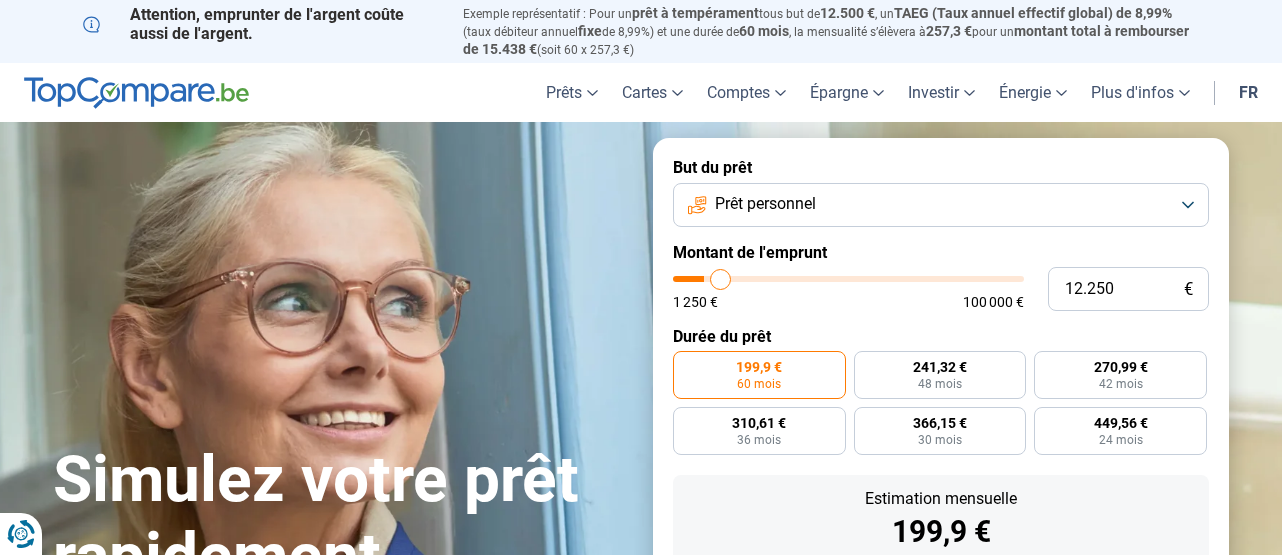 type on "13.250" 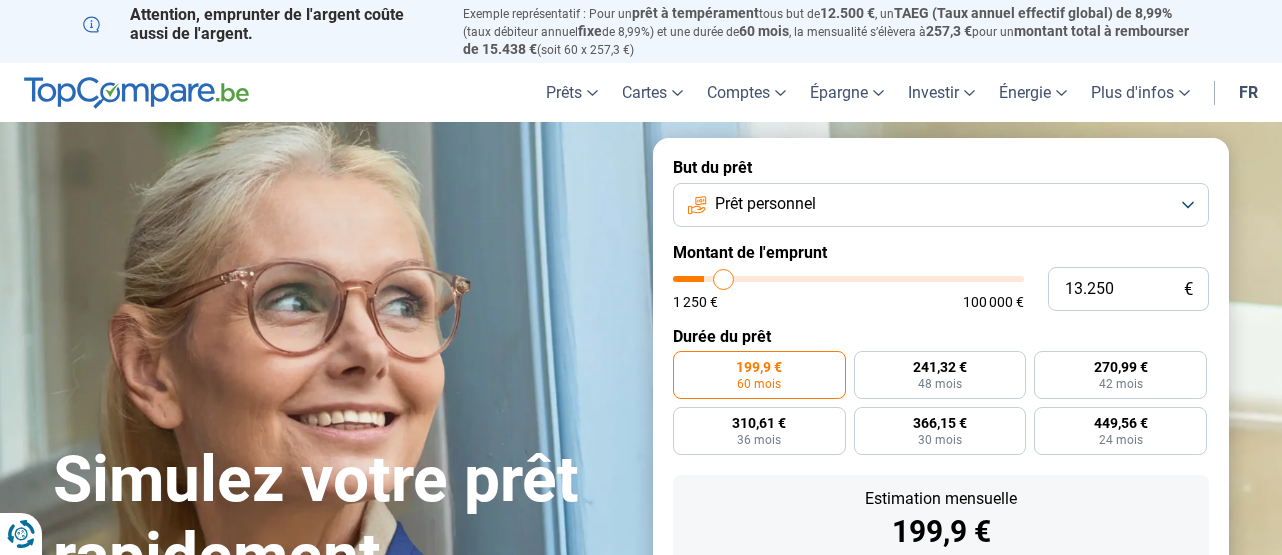 type on "14.750" 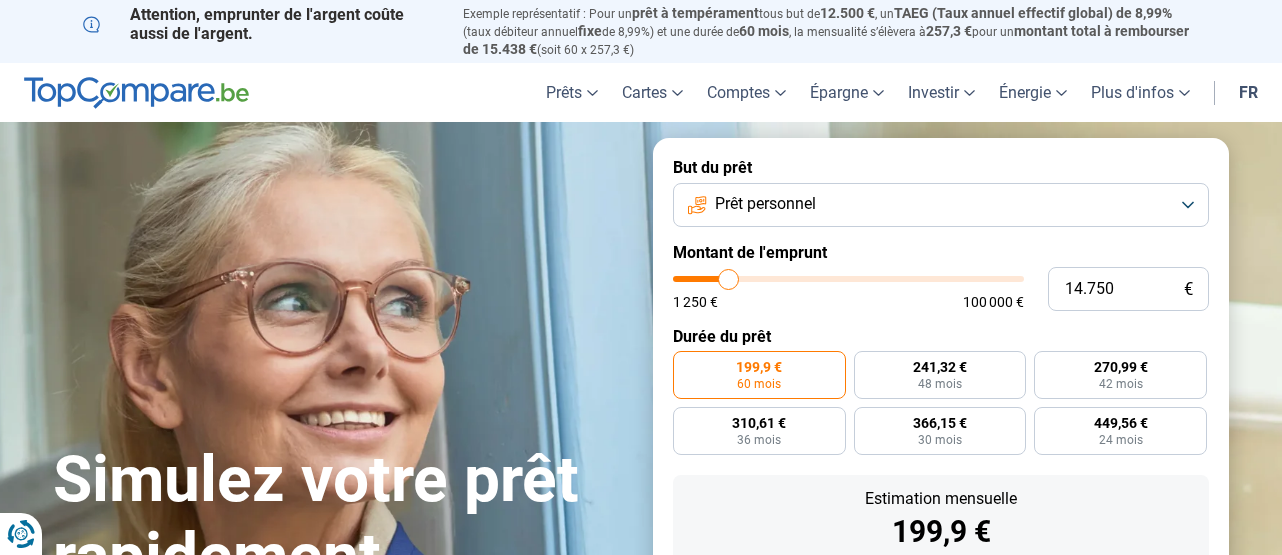 type on "17.250" 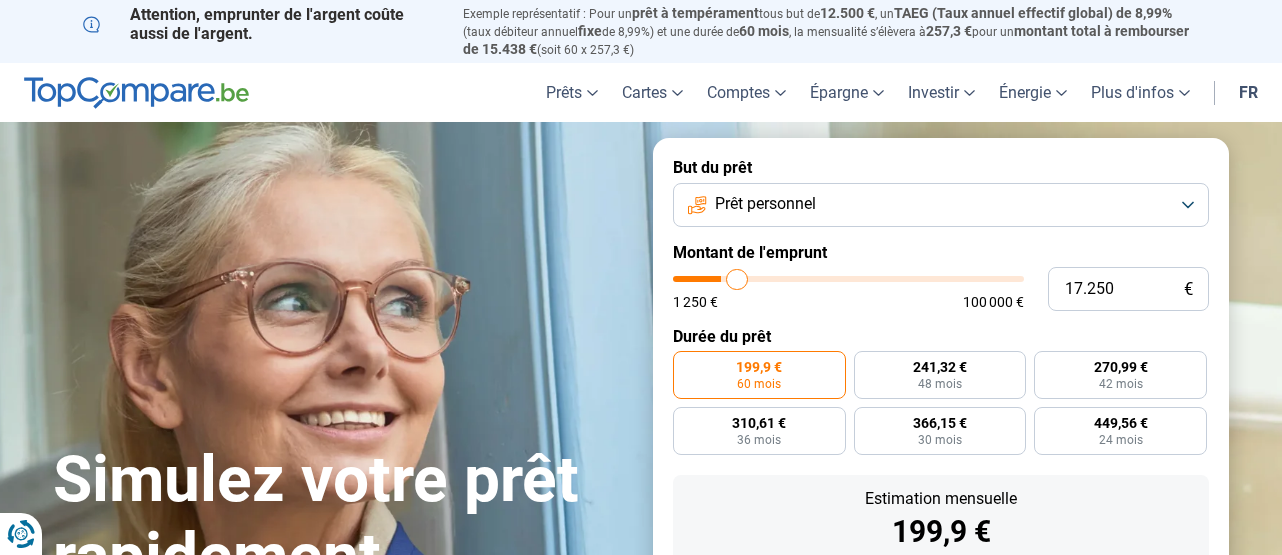 type on "20.250" 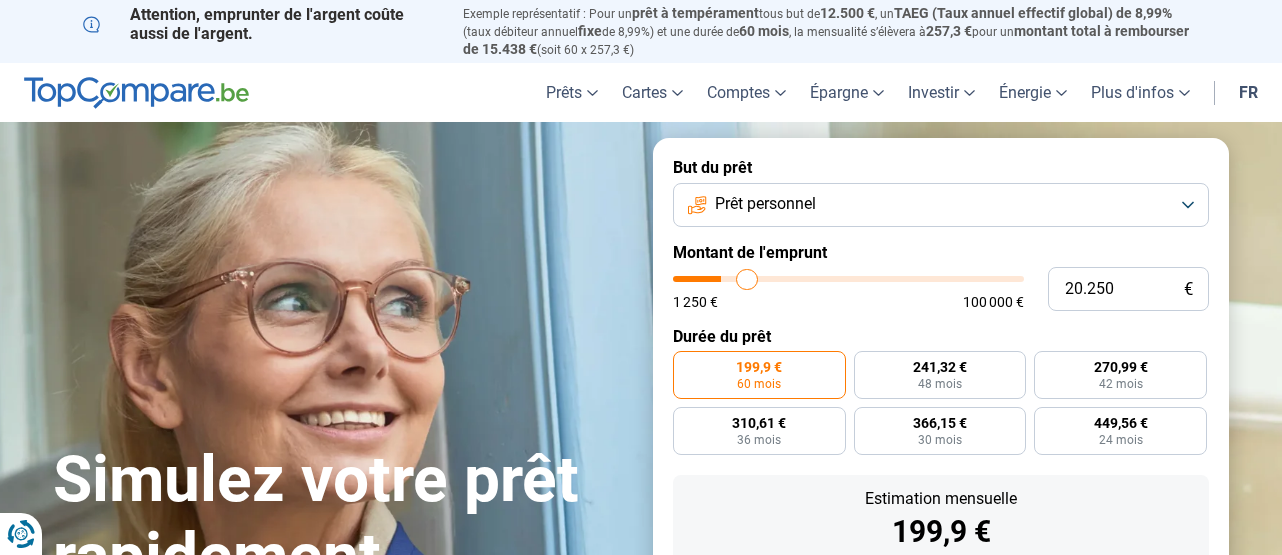 type on "23.750" 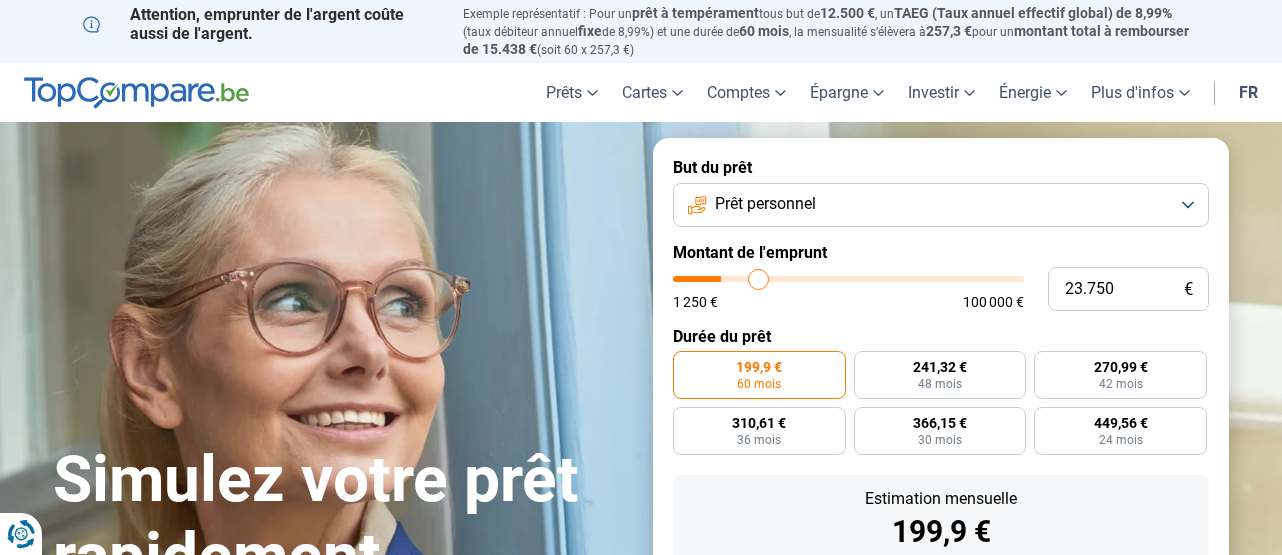 type on "27.500" 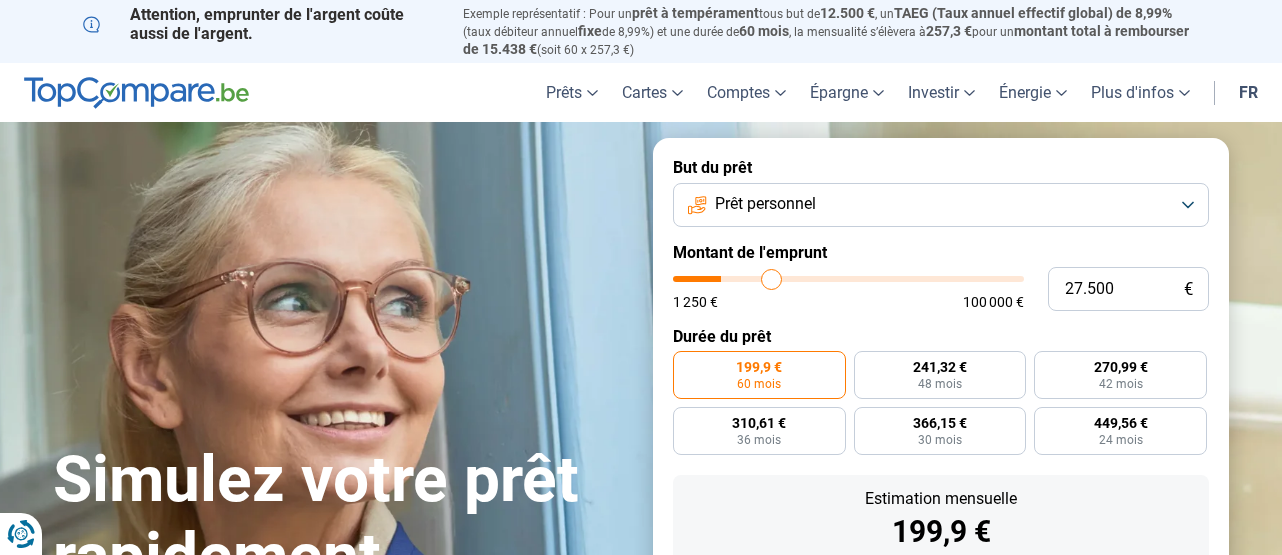 type on "30.750" 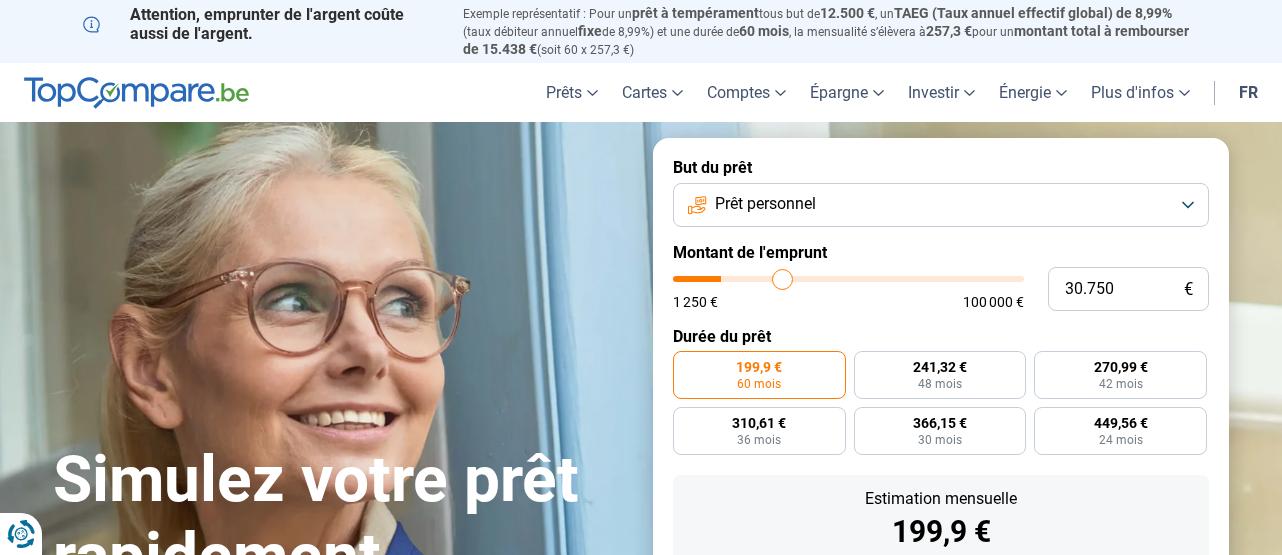 type on "32.750" 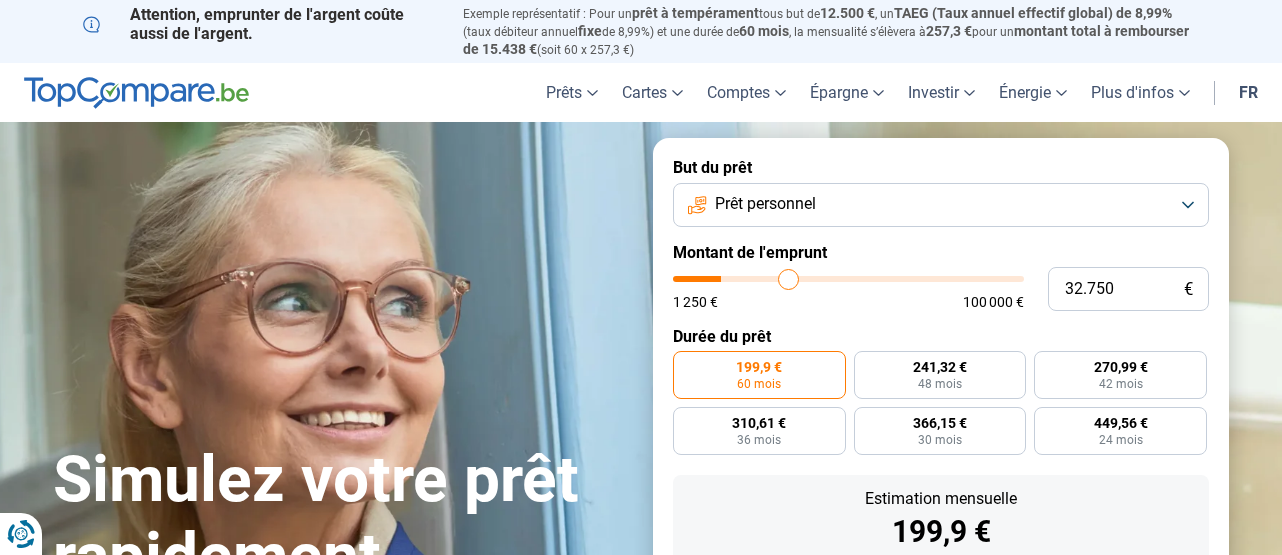 type on "34.250" 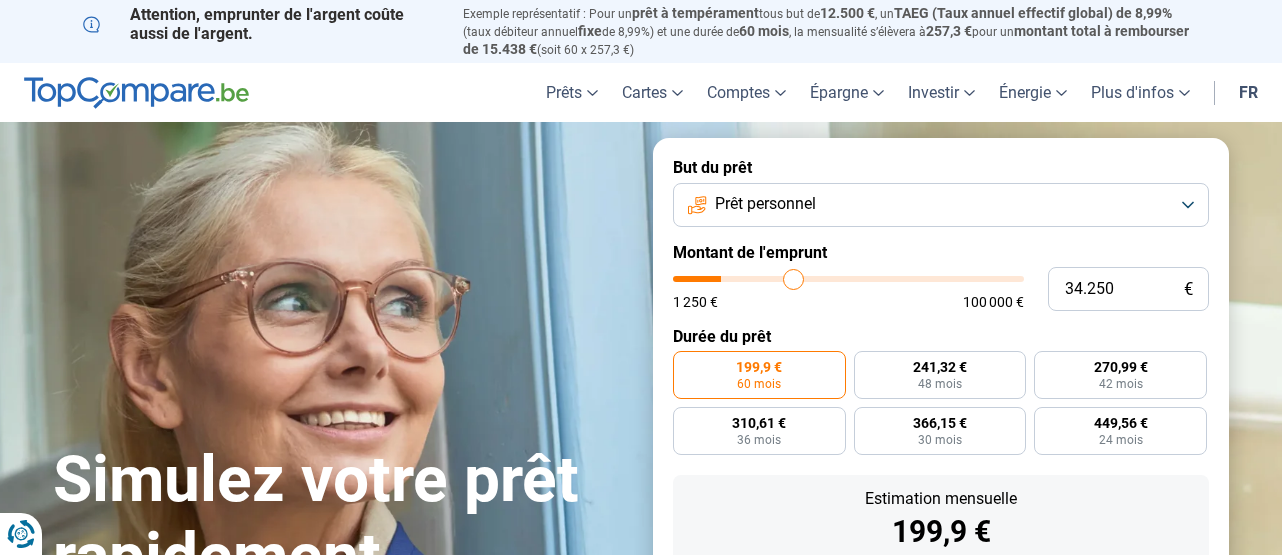 type on "36.500" 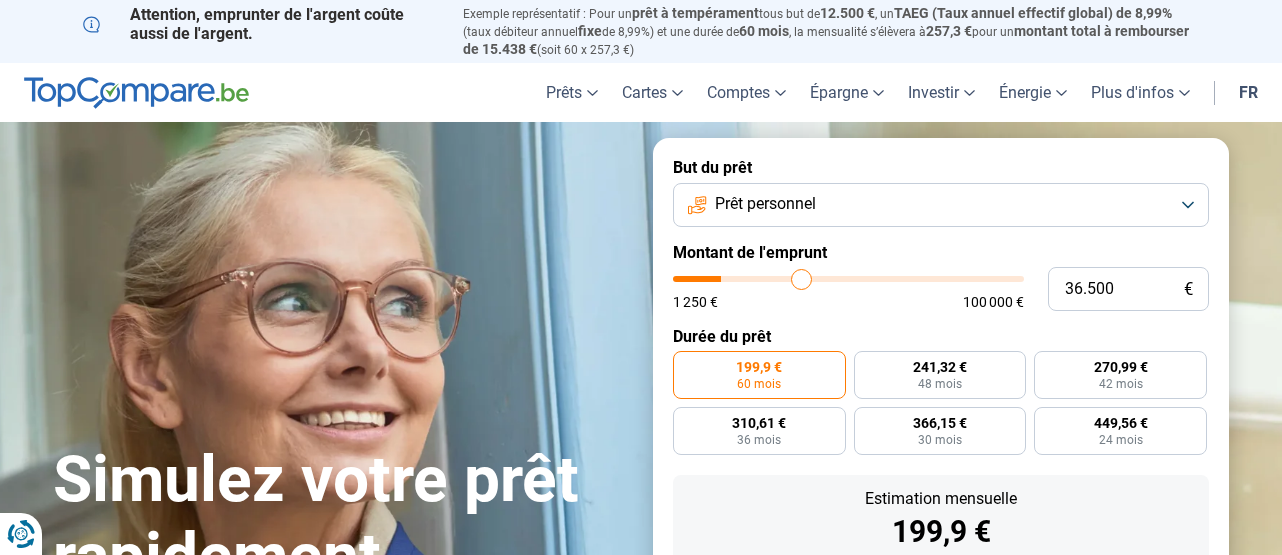 type on "37.250" 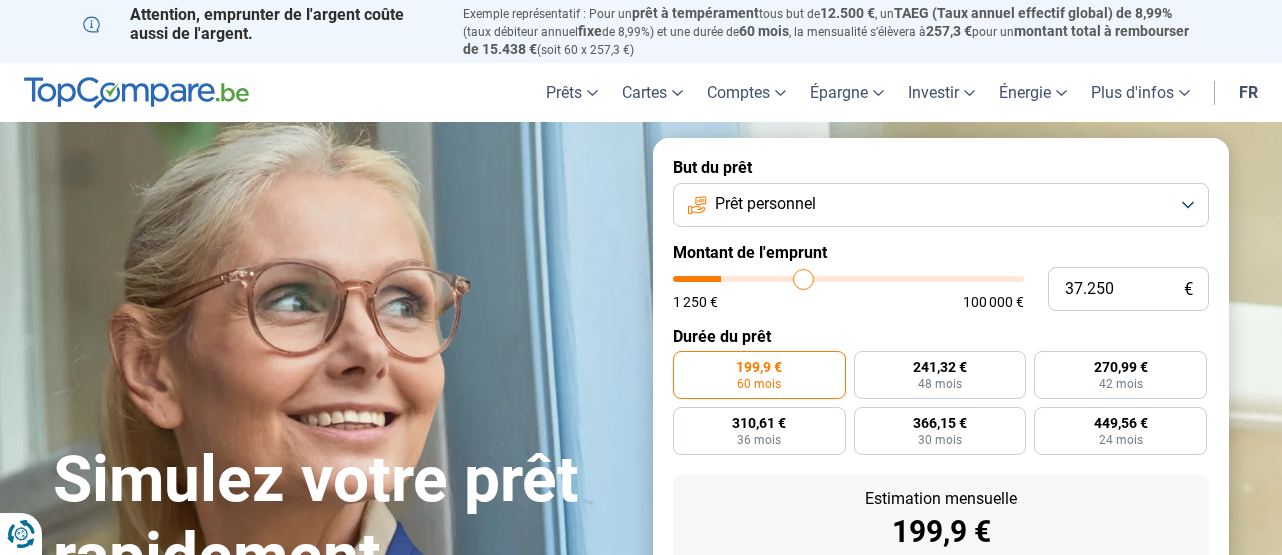 type on "38.000" 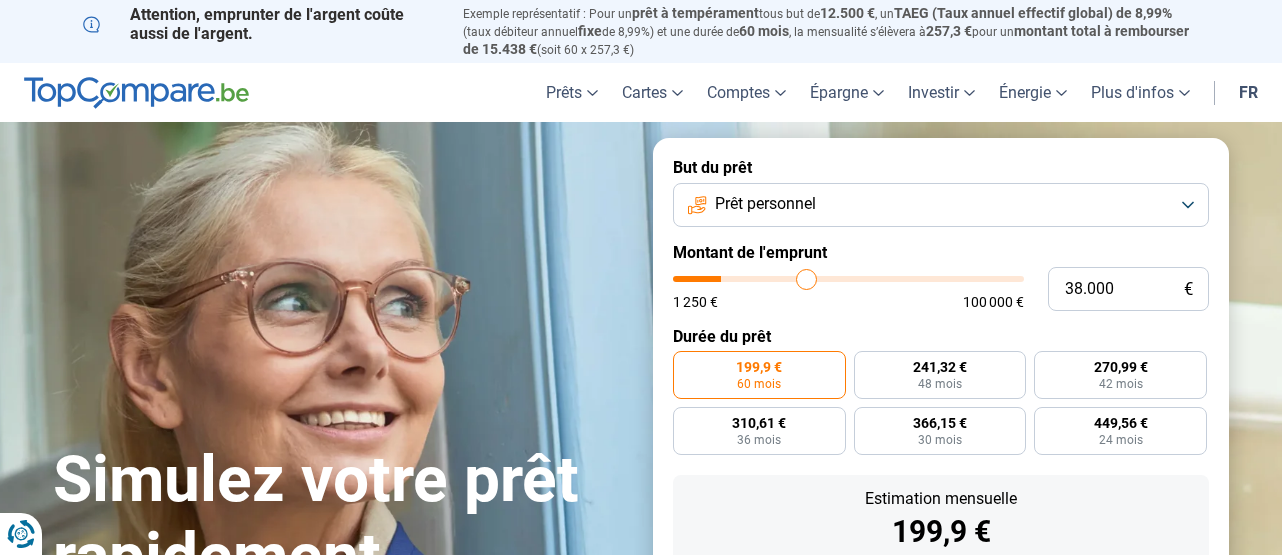type on "38.500" 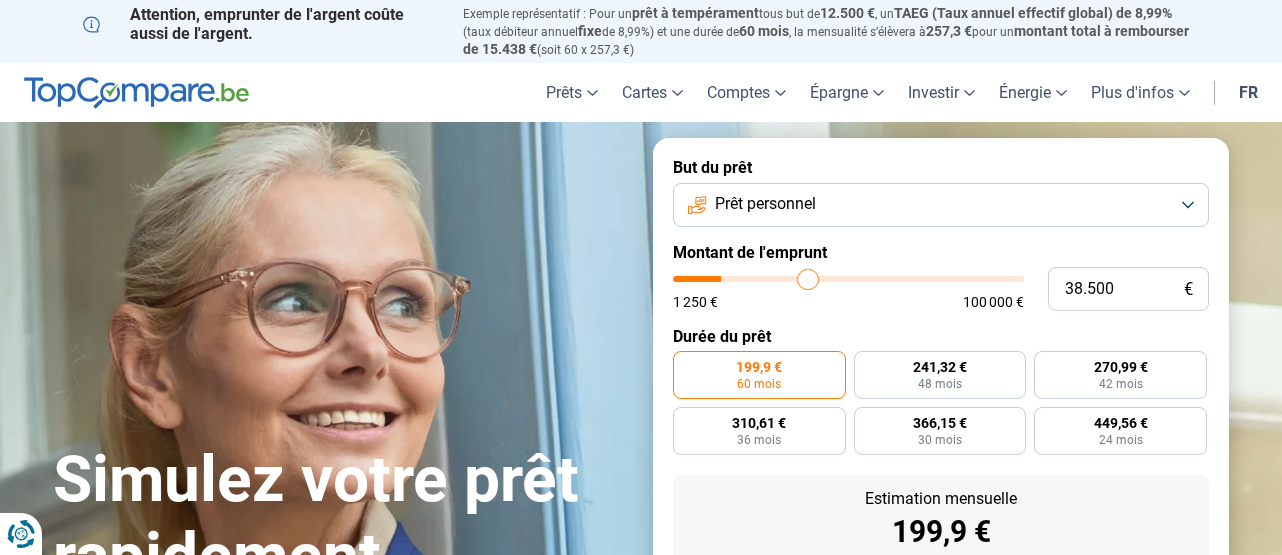 type on "38.750" 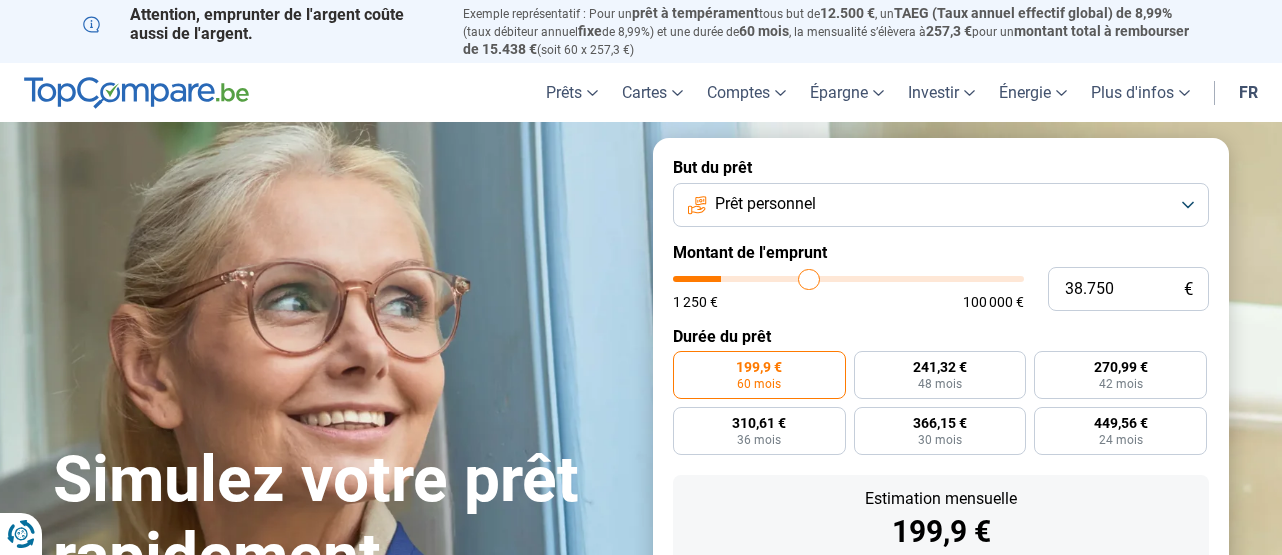 type on "39.250" 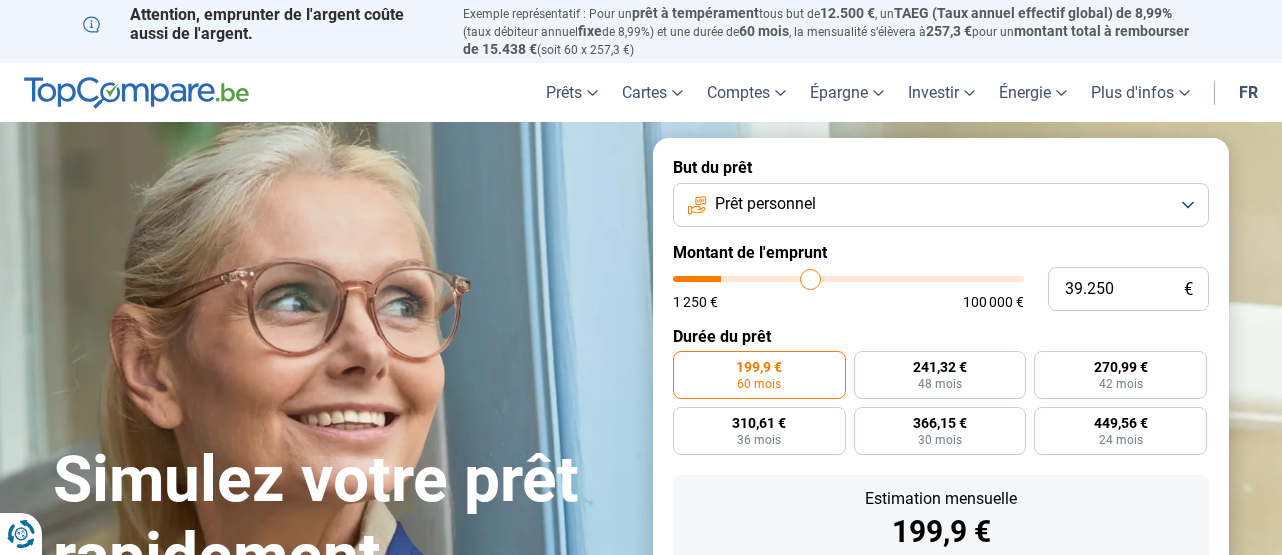 type on "39.750" 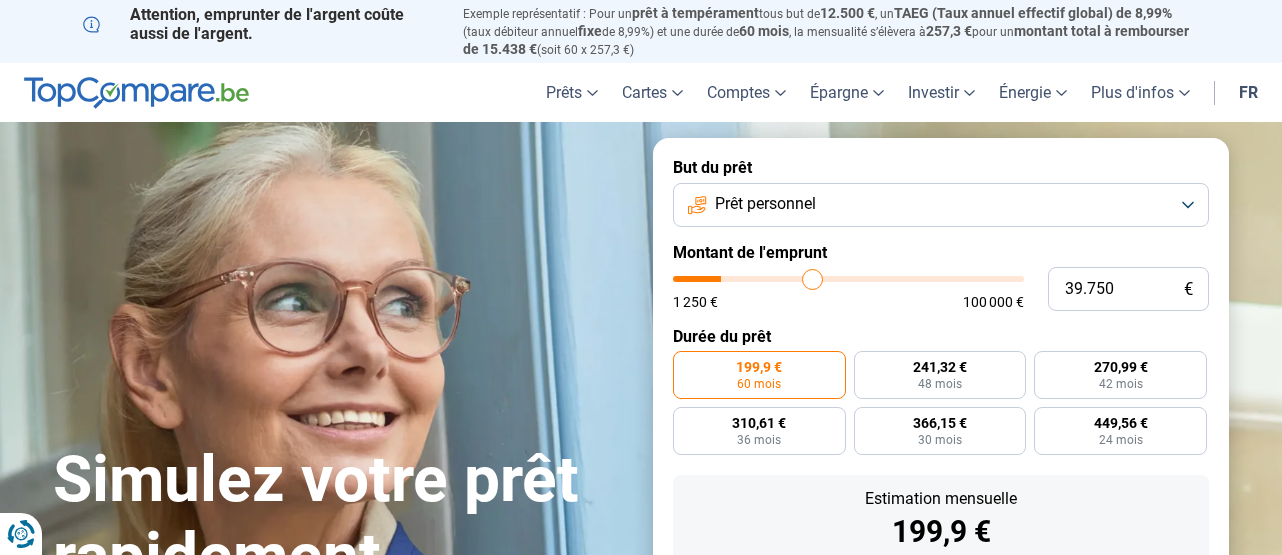 type on "40.250" 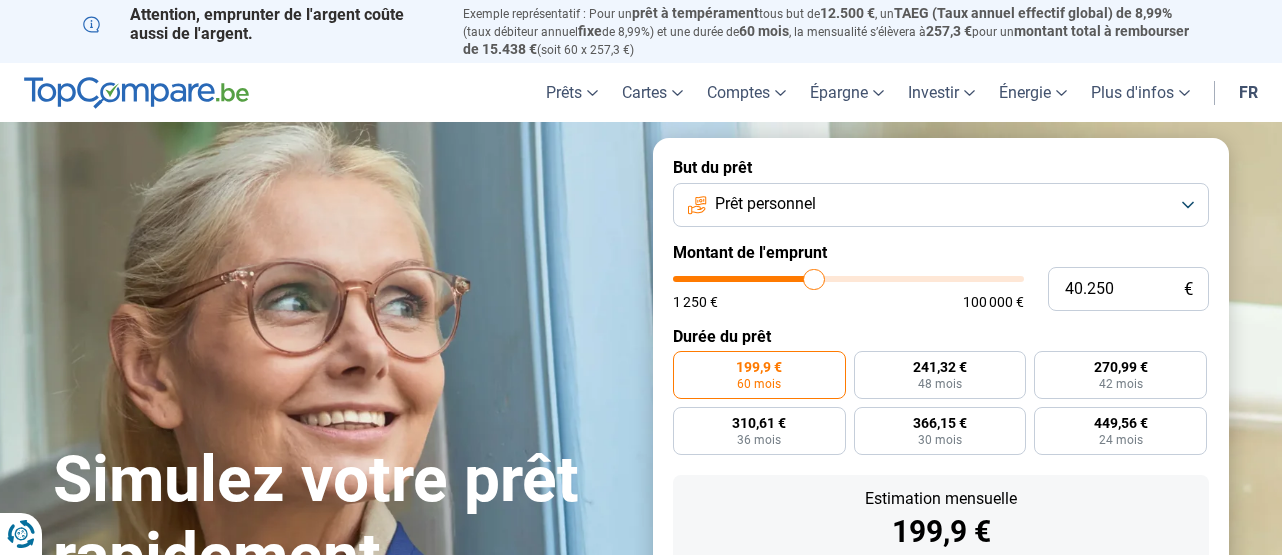 type on "41.250" 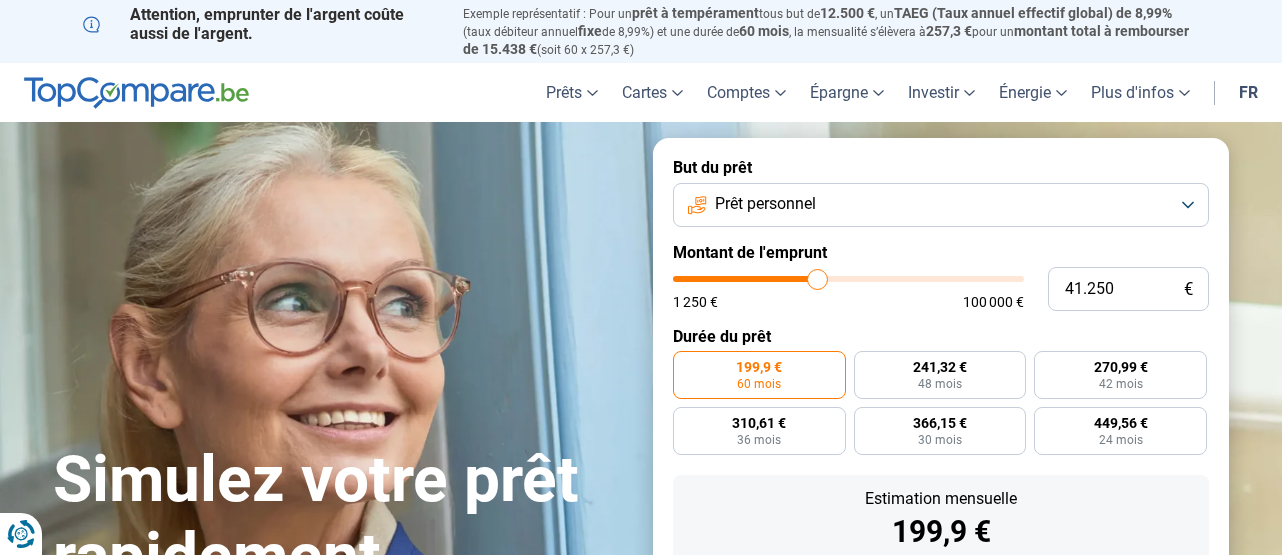 type on "41.750" 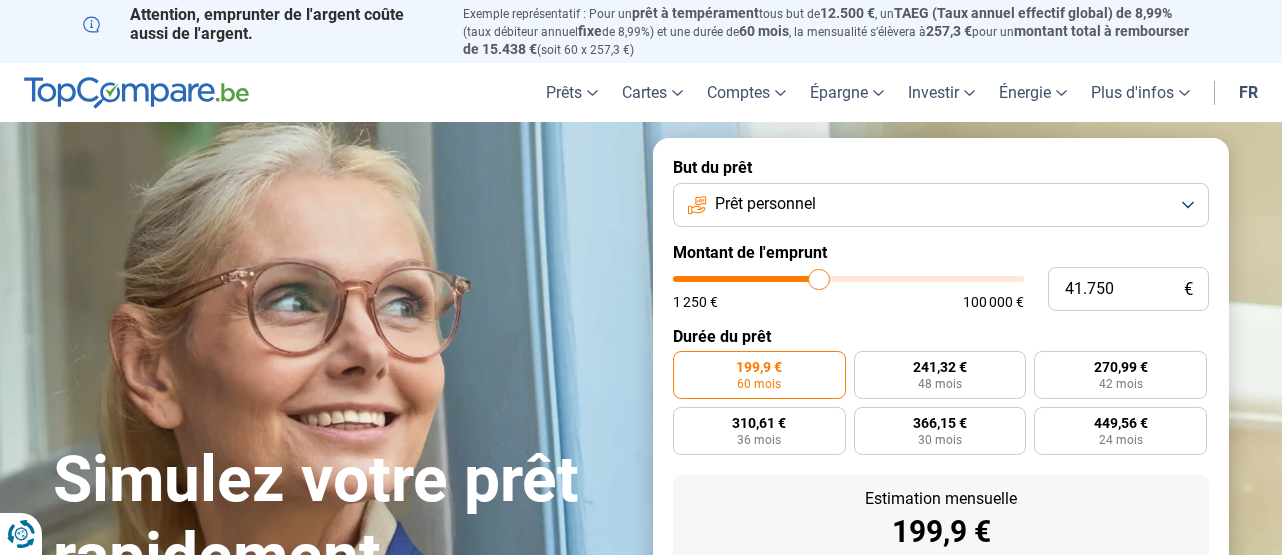 type on "42.000" 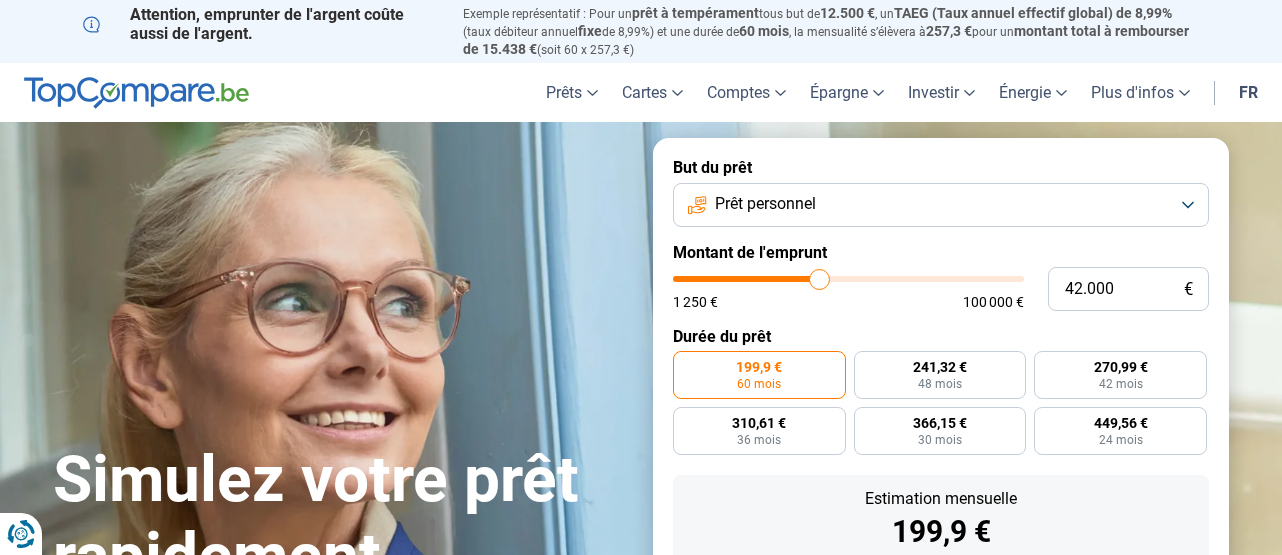 type on "43.000" 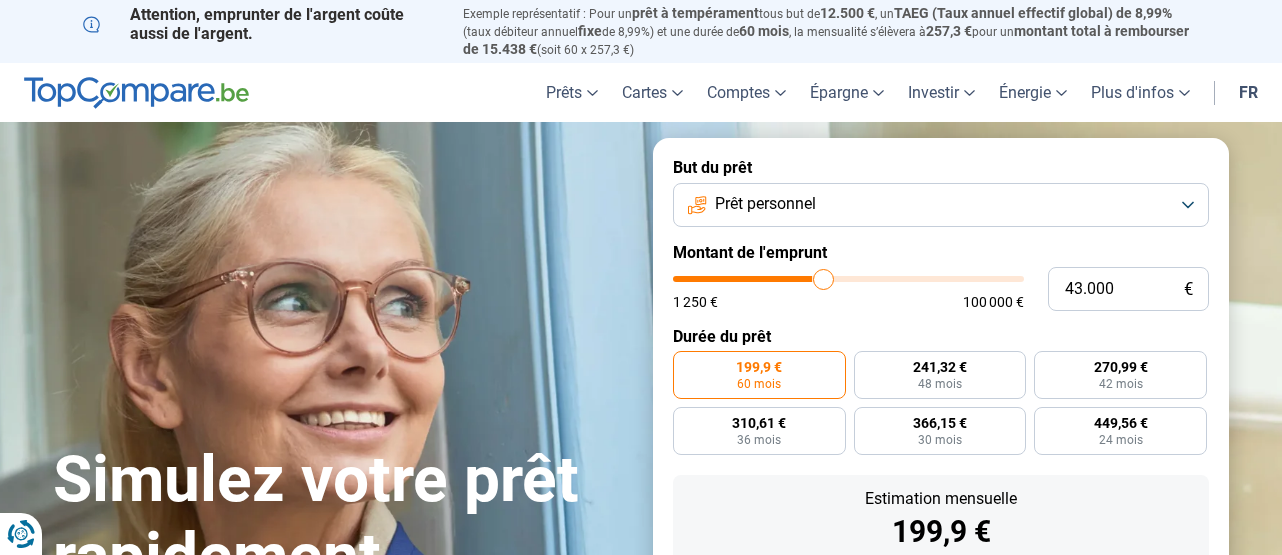 type on "43.750" 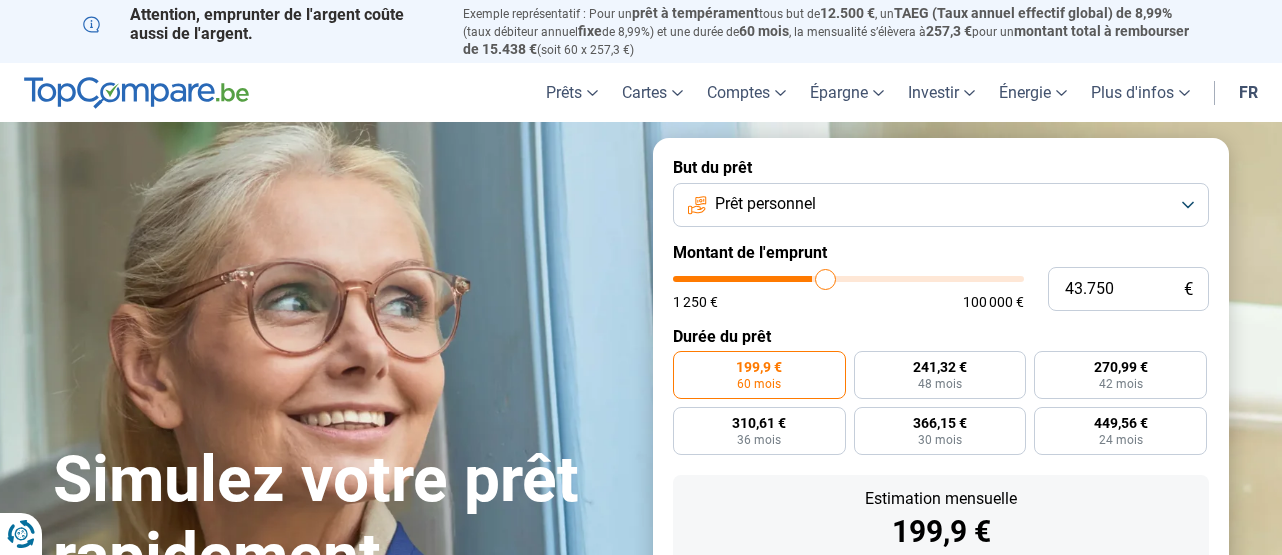 type on "45.250" 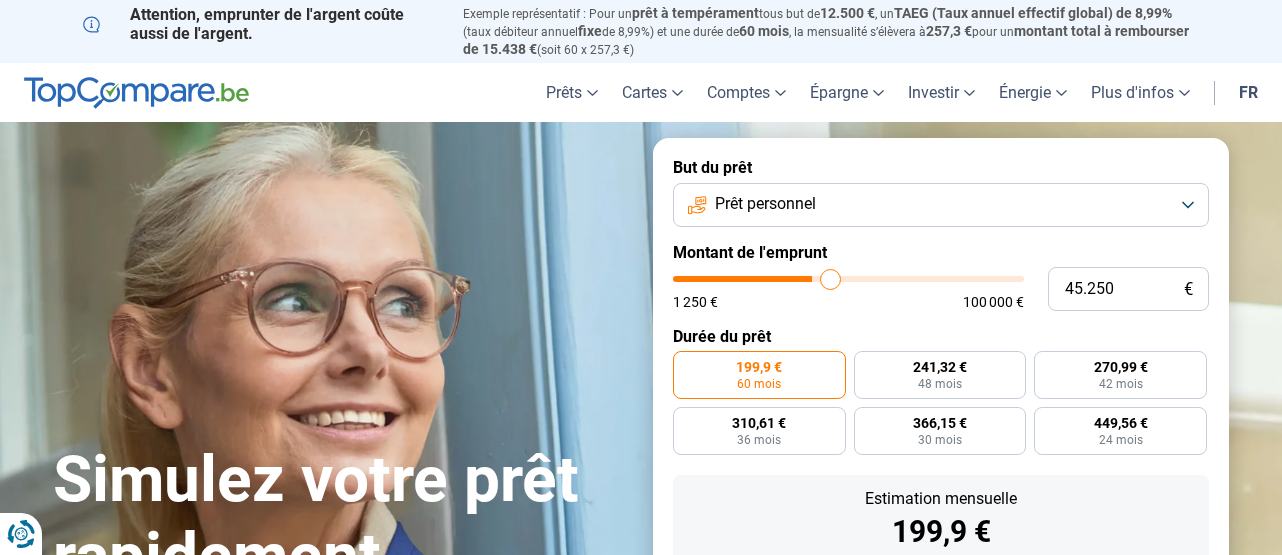 type on "46.500" 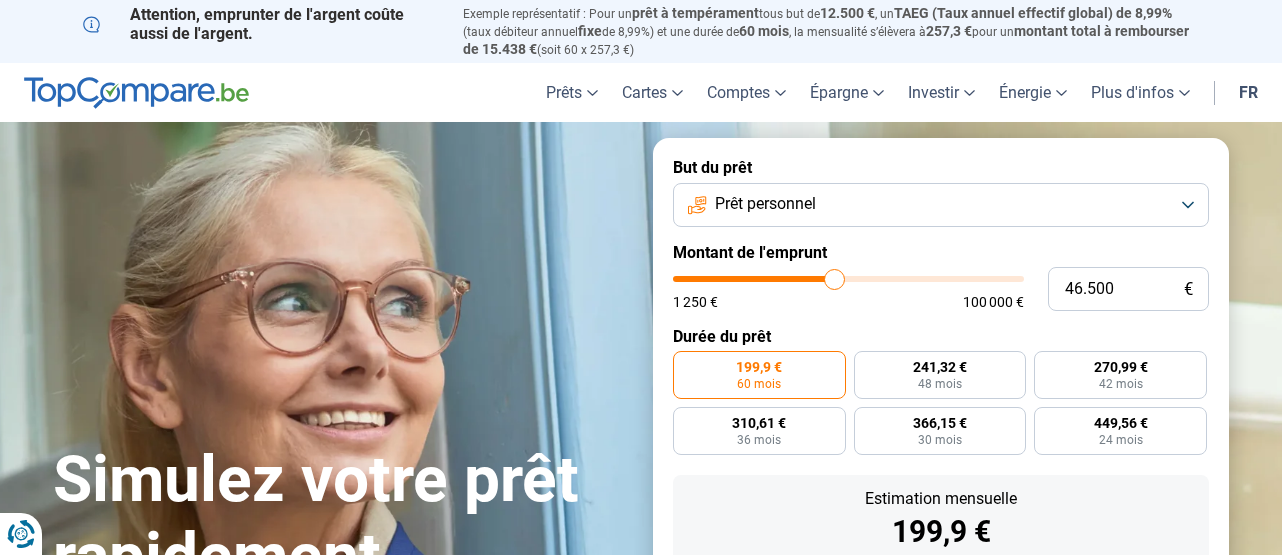type on "48.000" 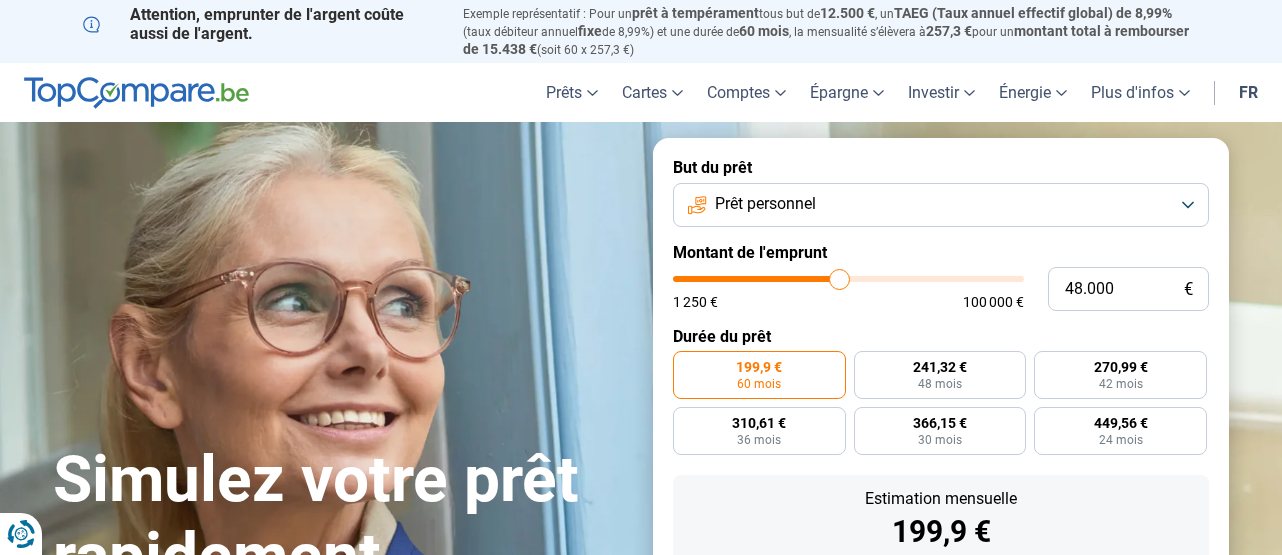 type on "49.250" 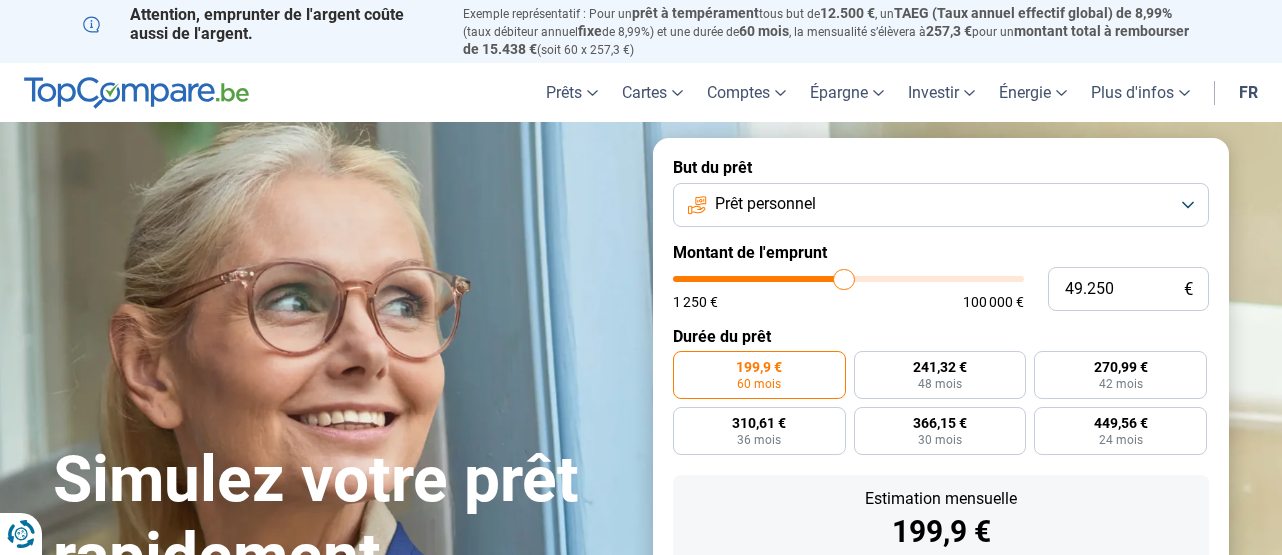 type on "50.500" 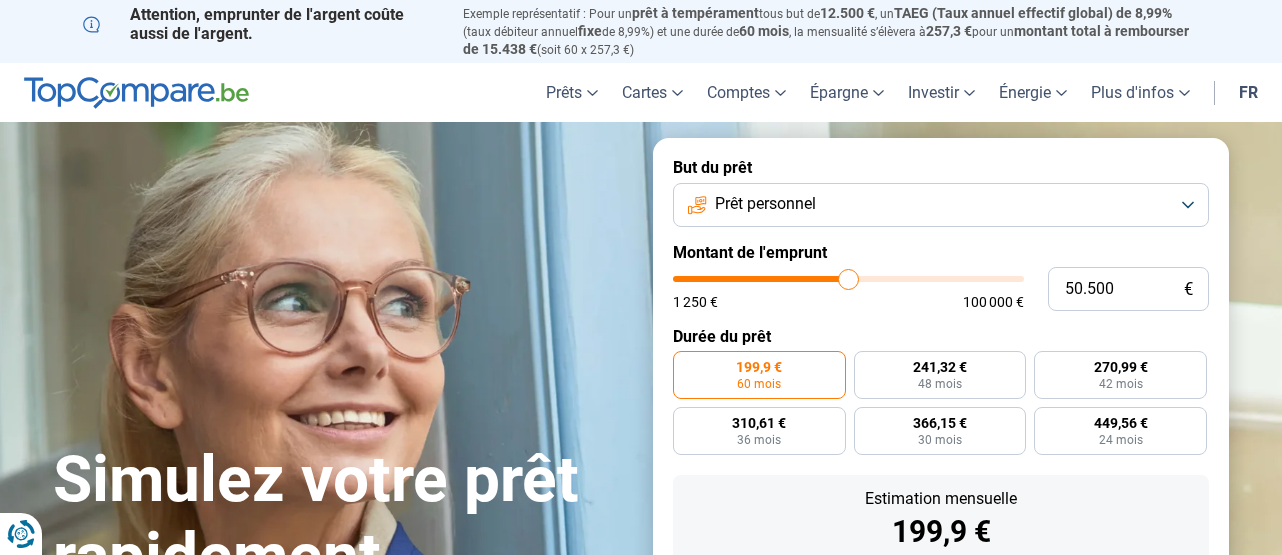 type on "50.750" 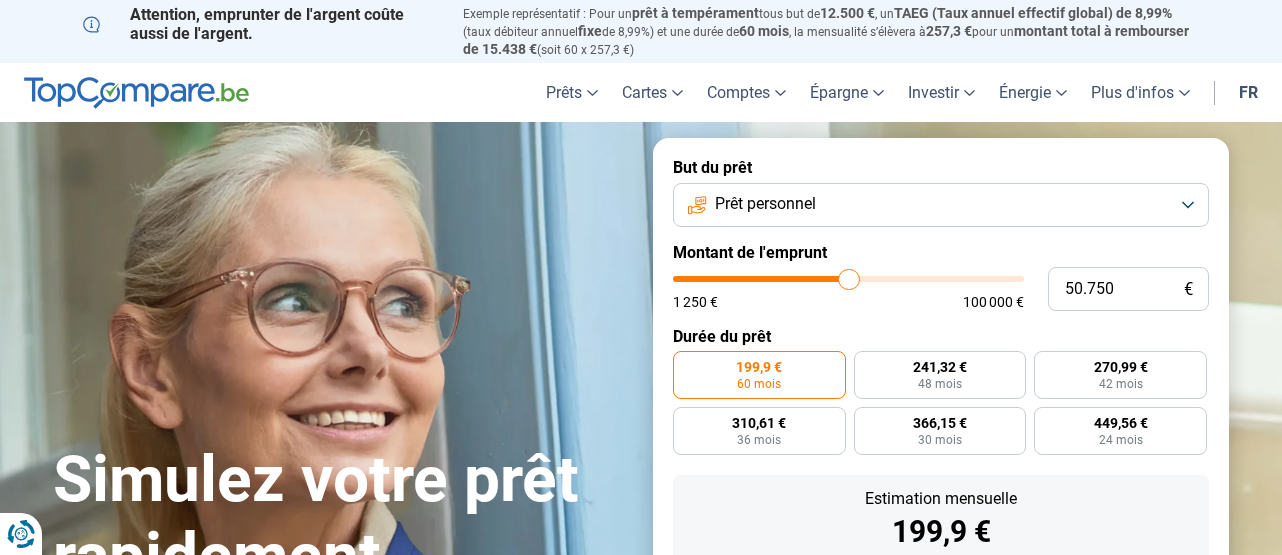 type on "51.250" 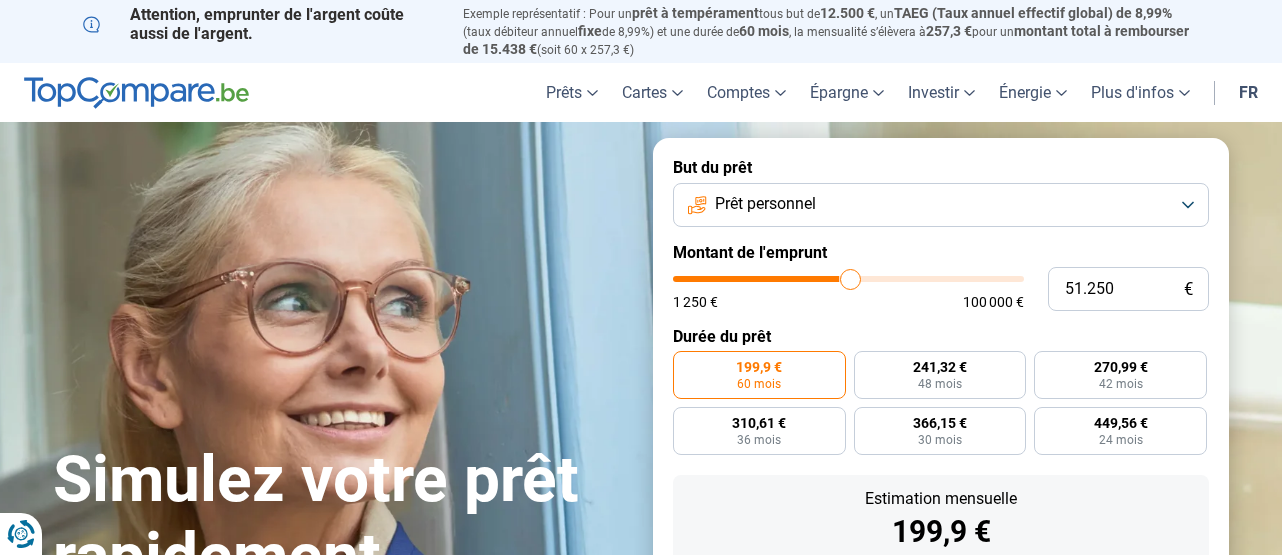 type on "51.750" 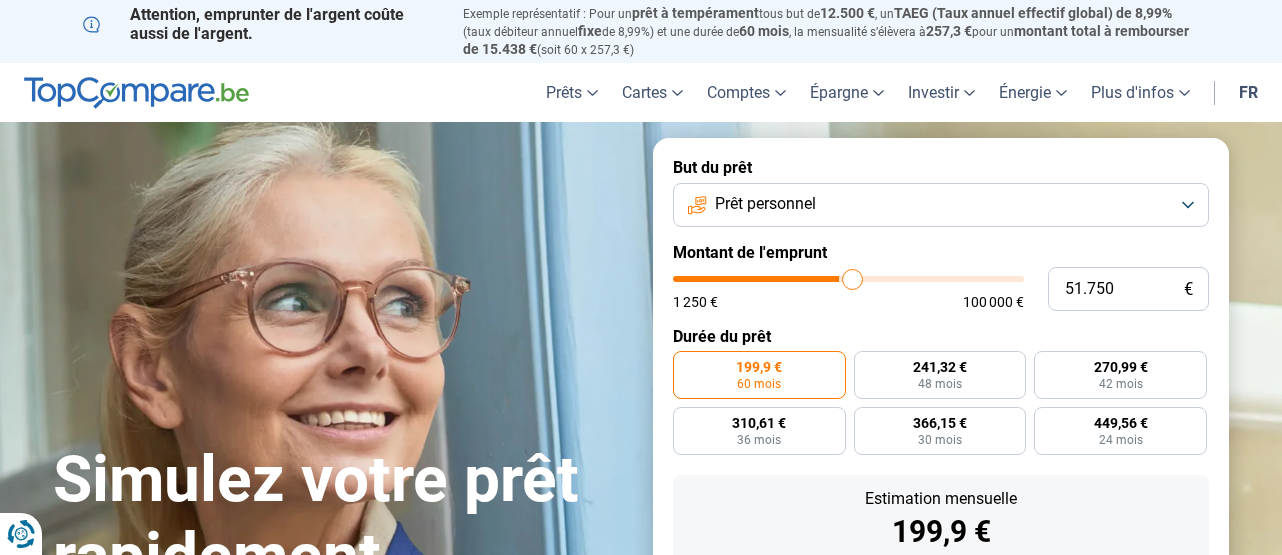 type on "52.250" 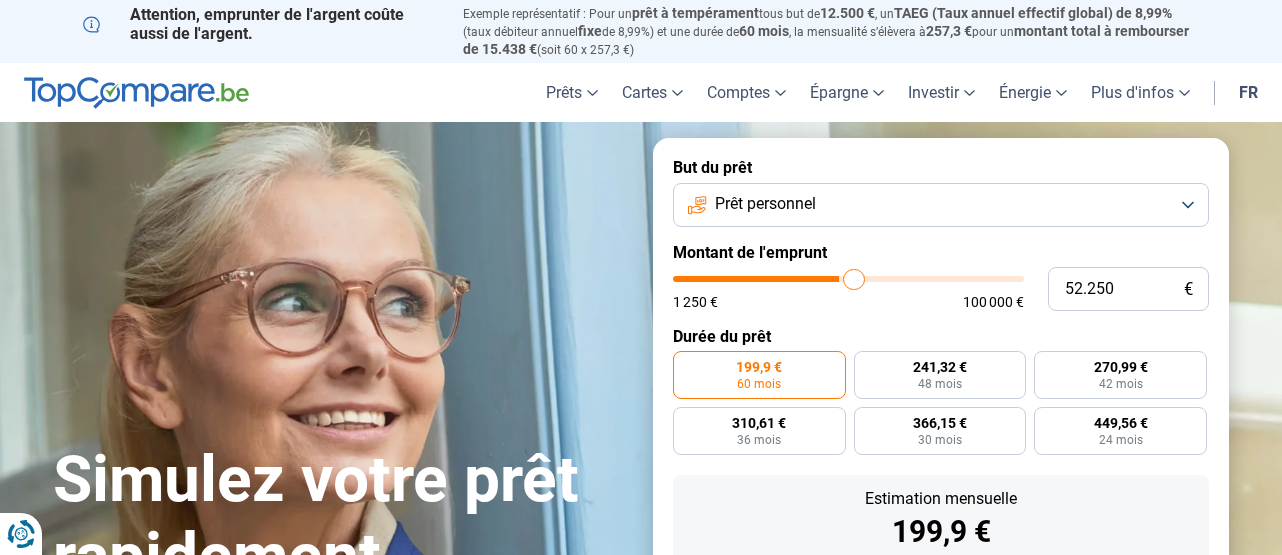 type on "52.500" 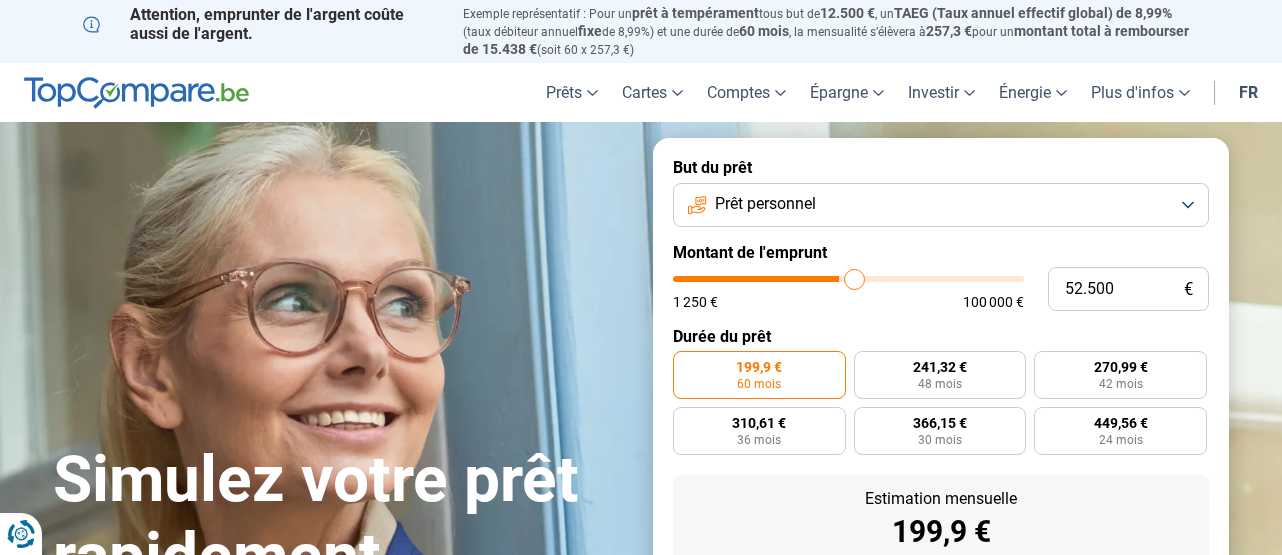 type on "53.250" 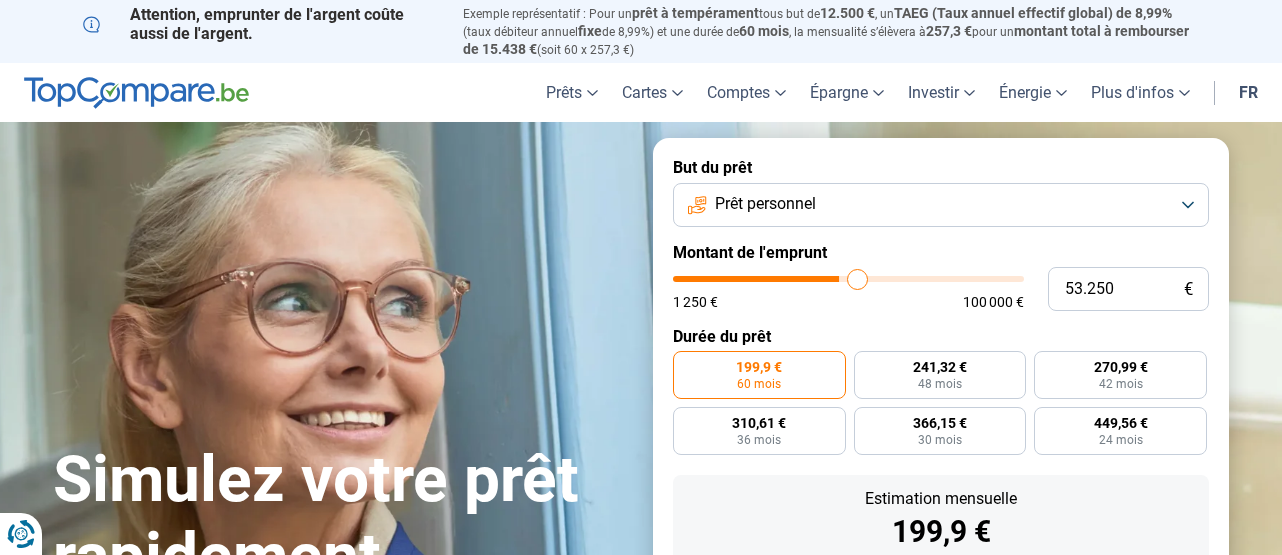 type on "53.500" 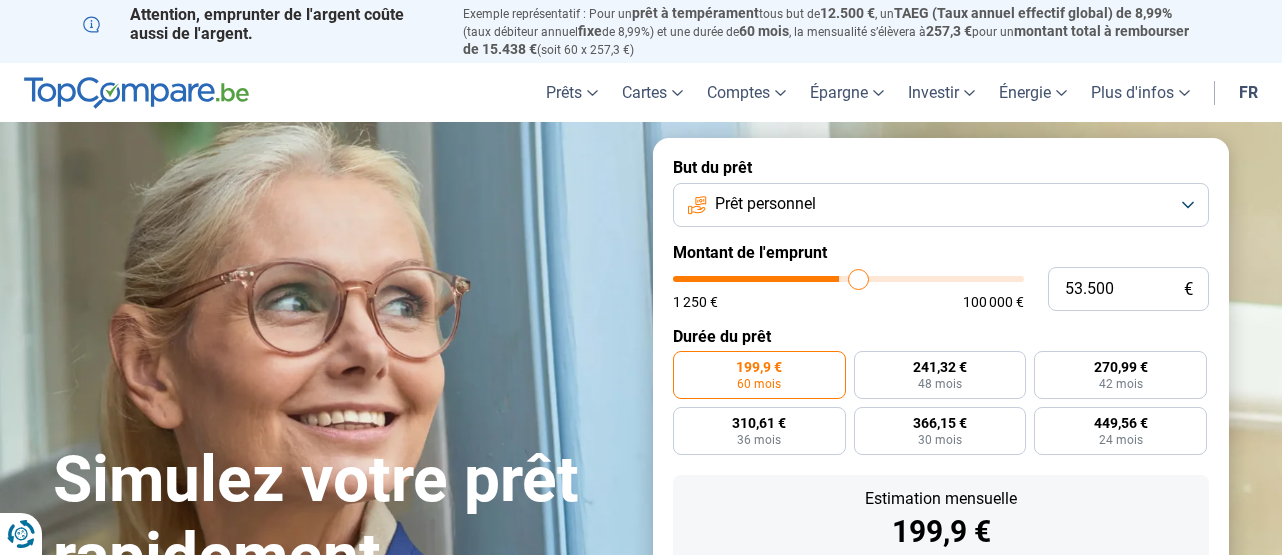 type on "53.750" 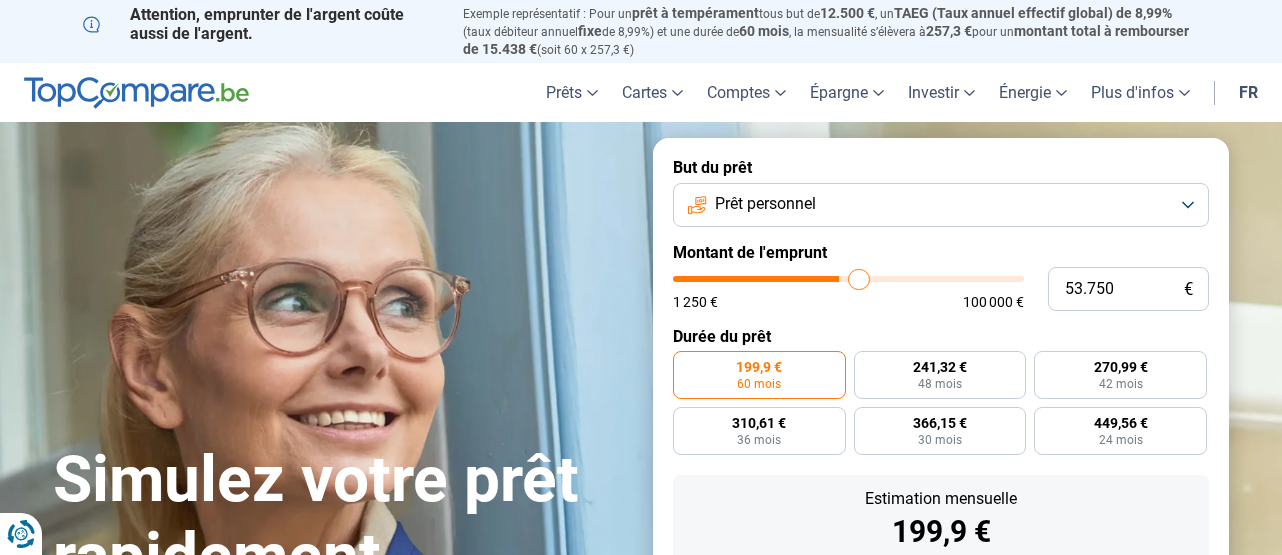 type on "54.000" 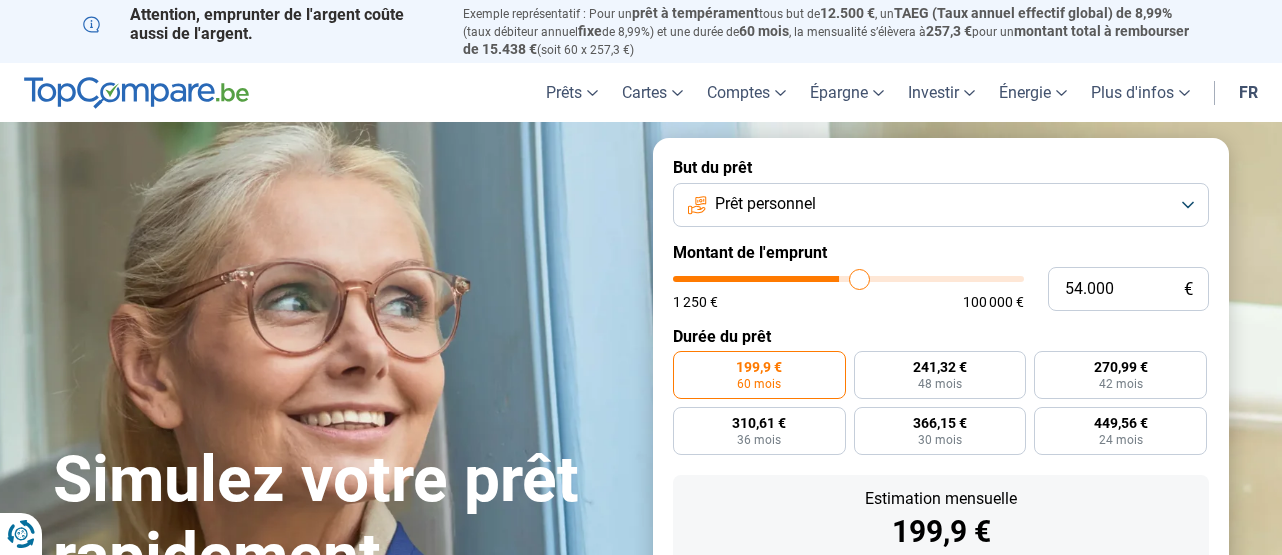 type on "54.250" 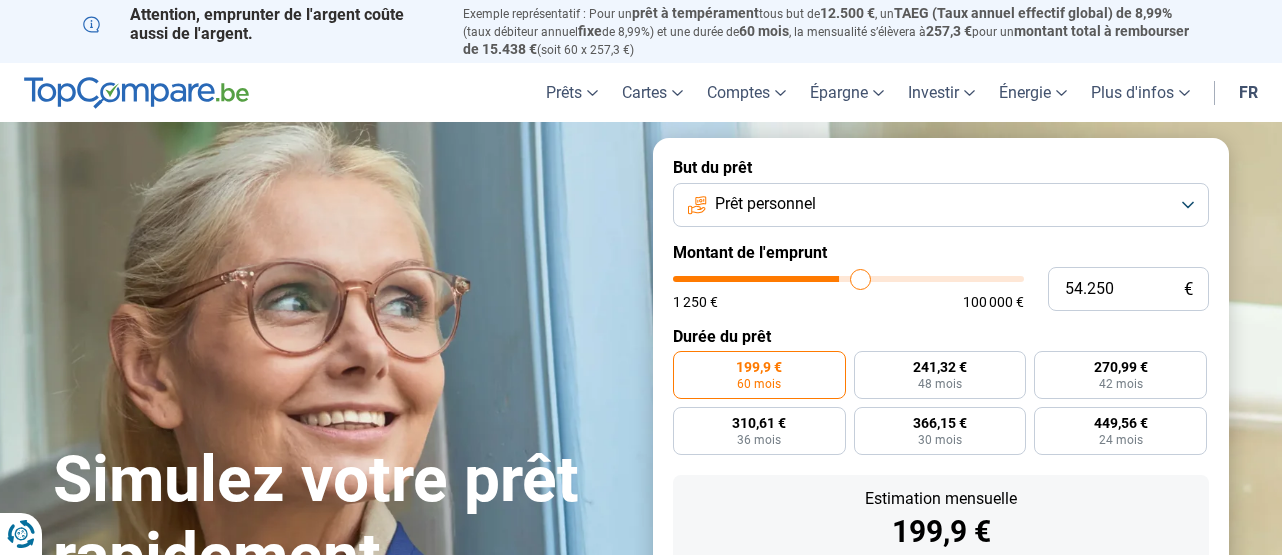 type on "54.750" 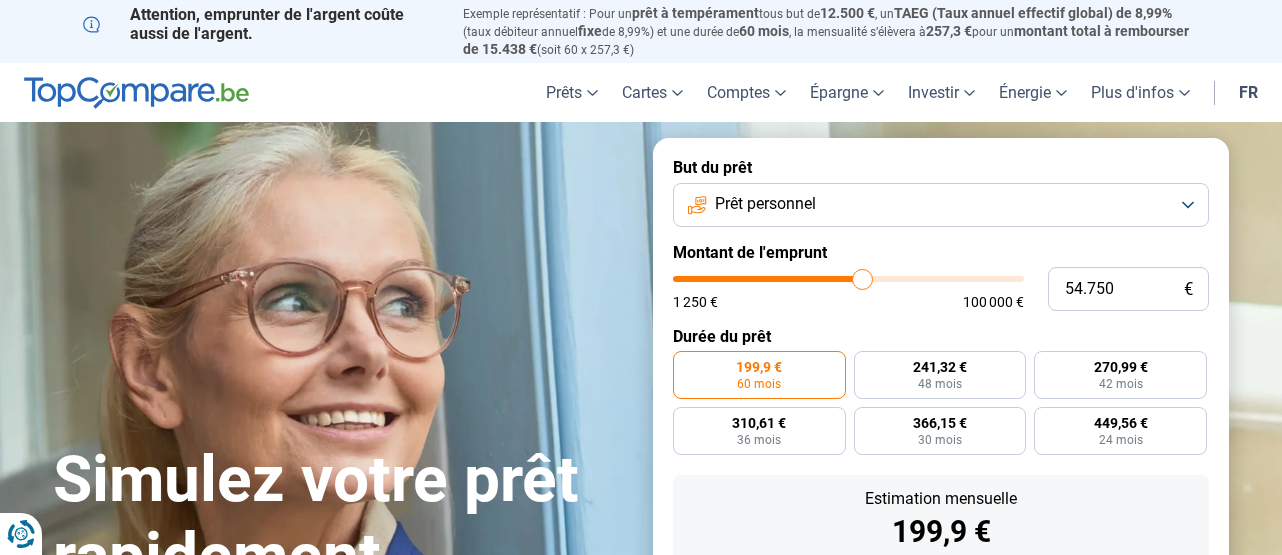 type on "55.250" 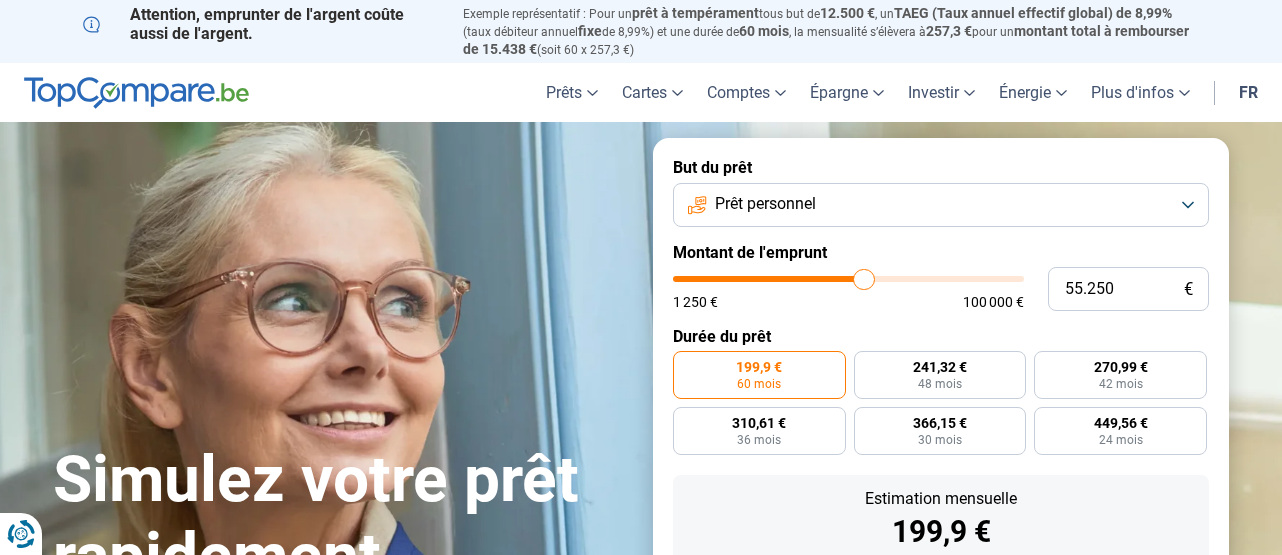 type on "55.500" 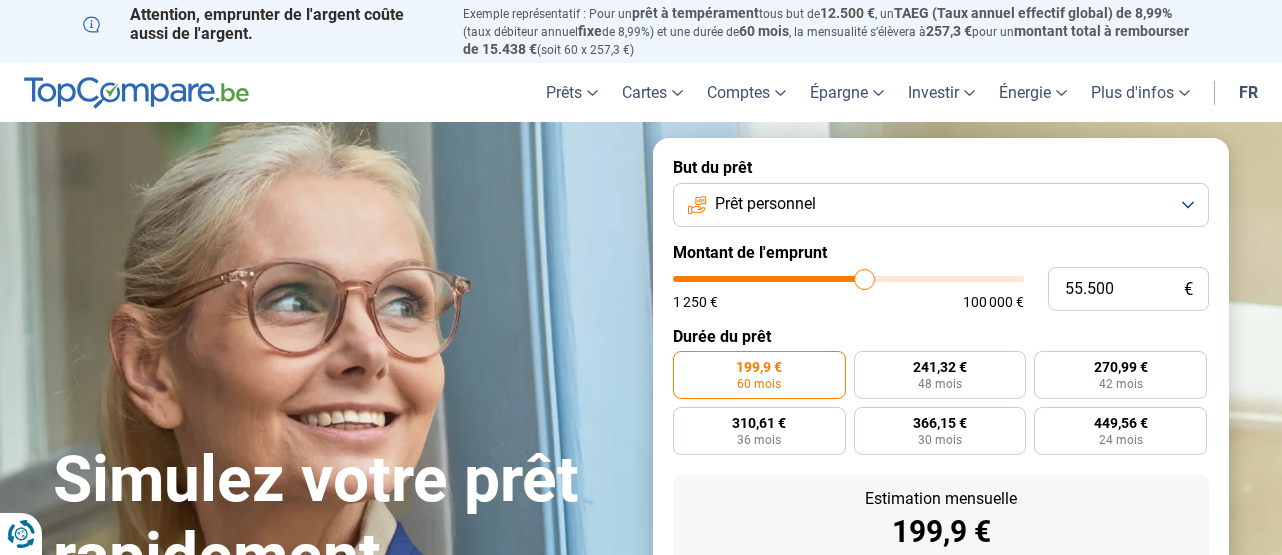 type on "55.250" 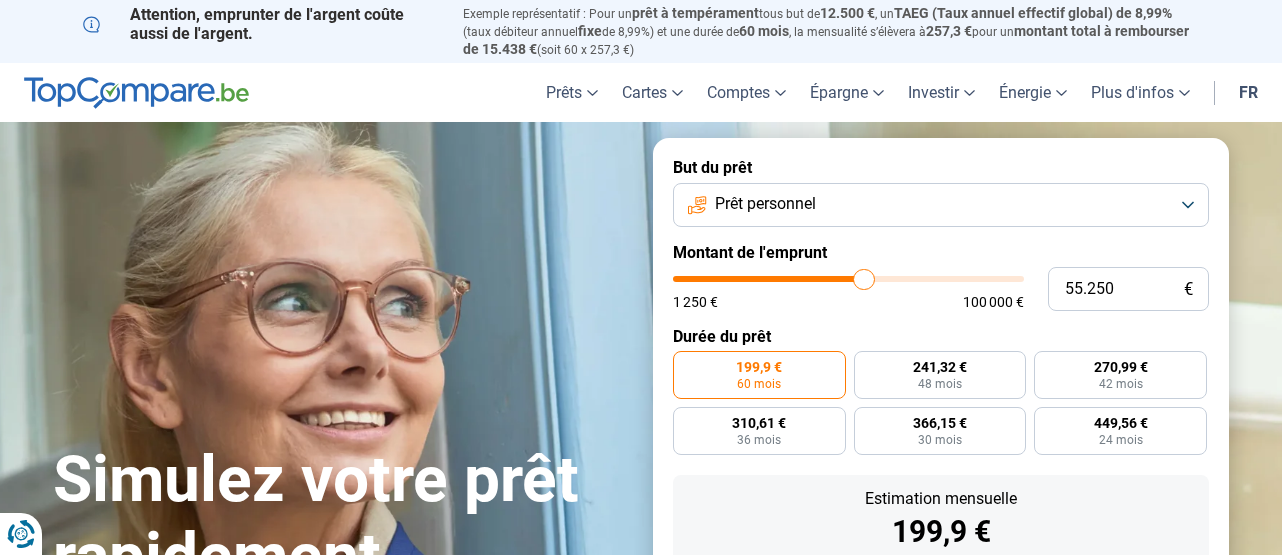 type on "54.750" 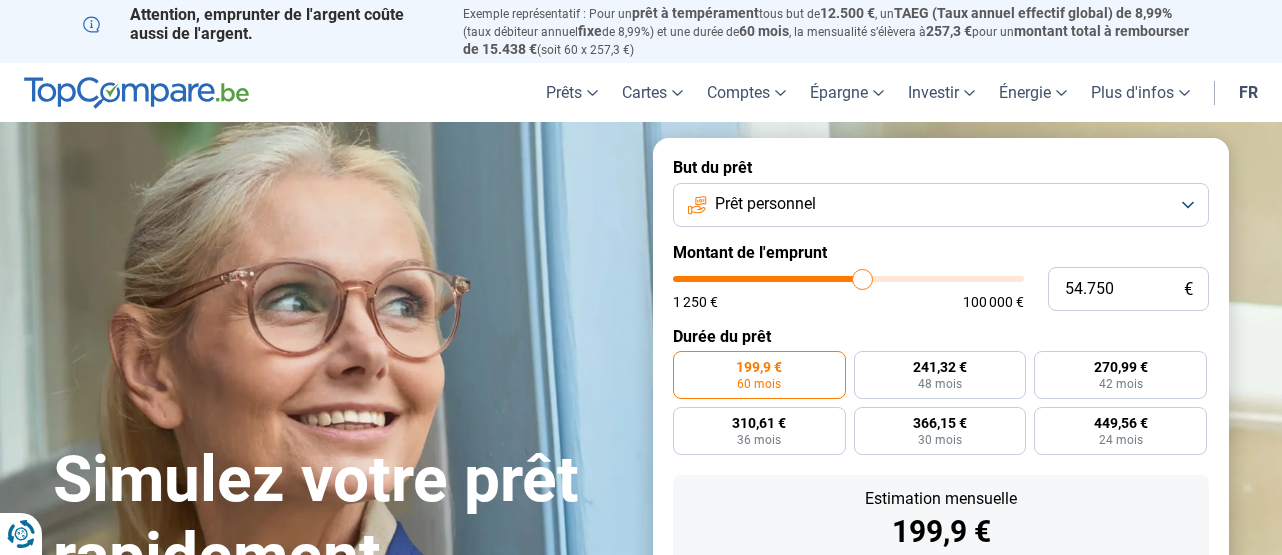 type on "54.250" 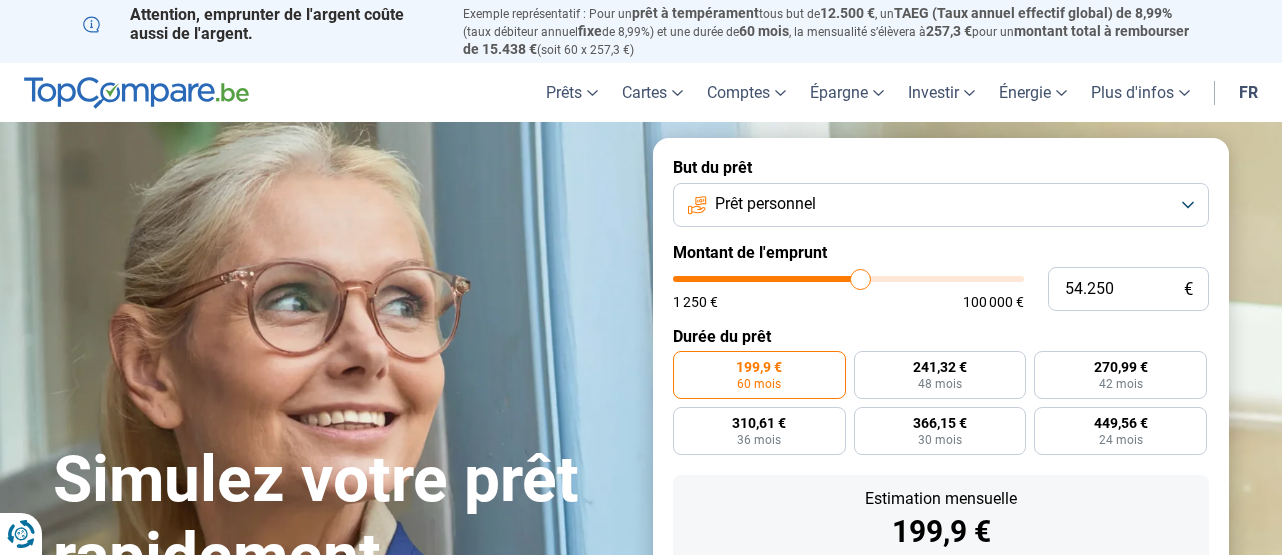 type on "54.000" 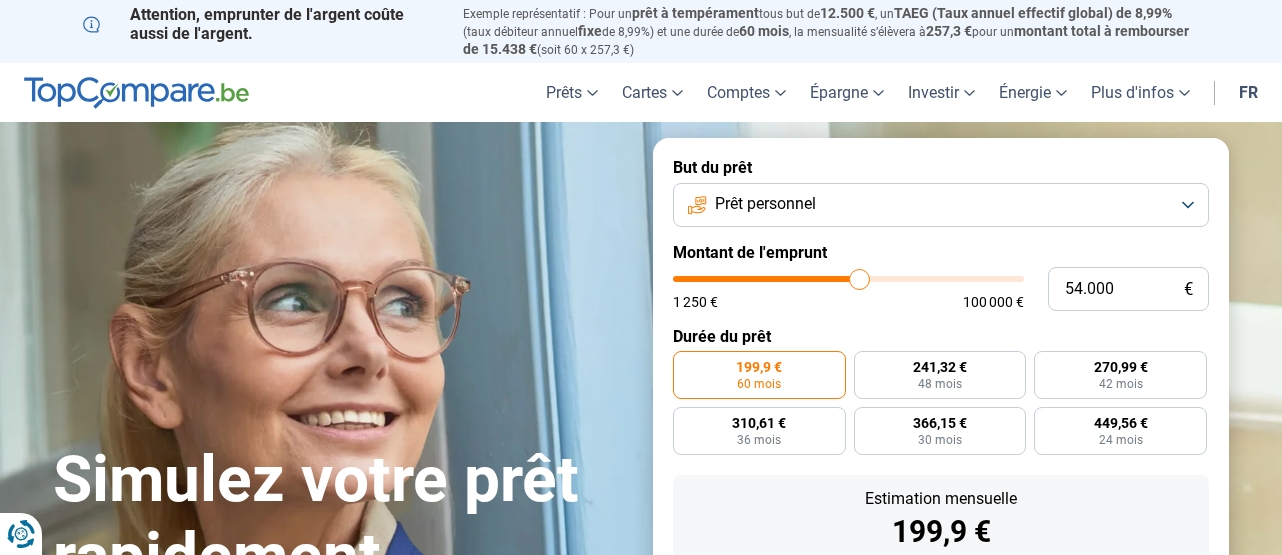 type on "53.250" 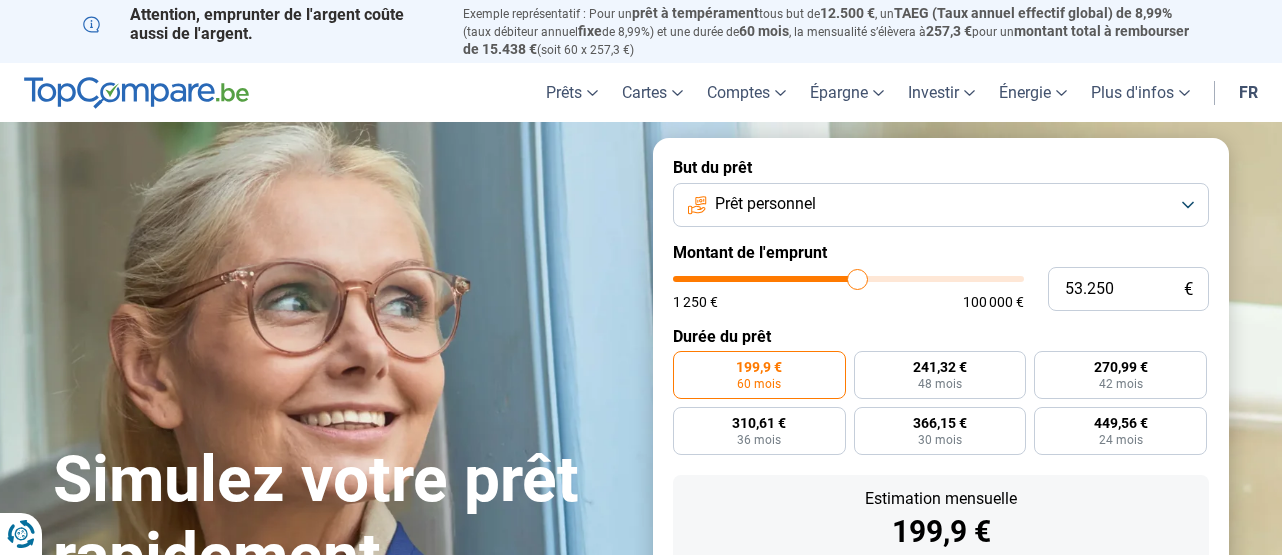 type on "52.500" 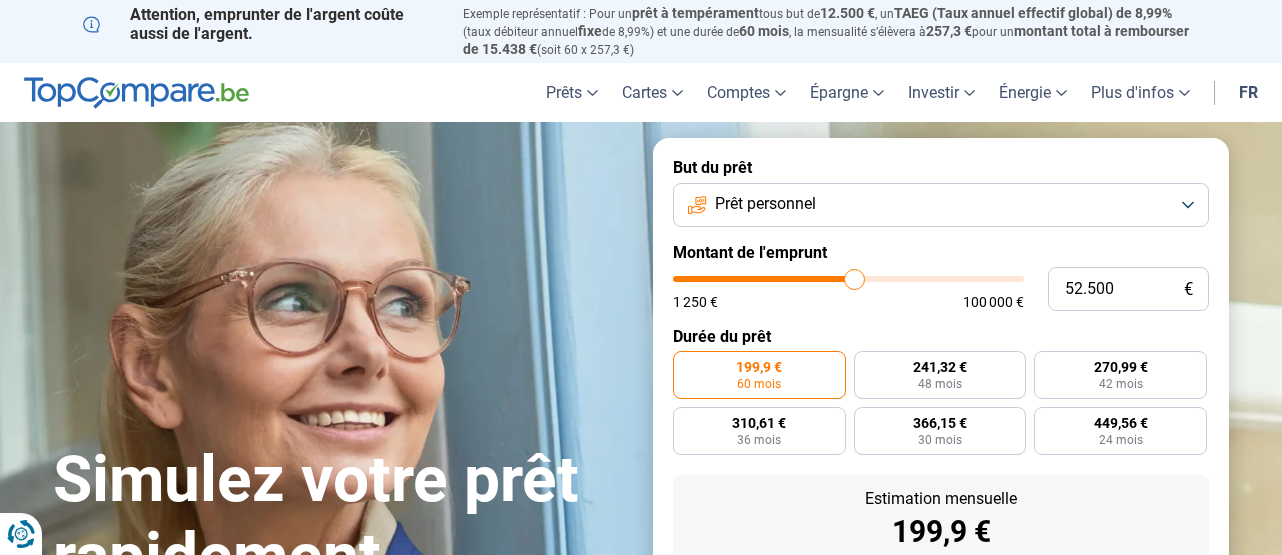 type on "52.000" 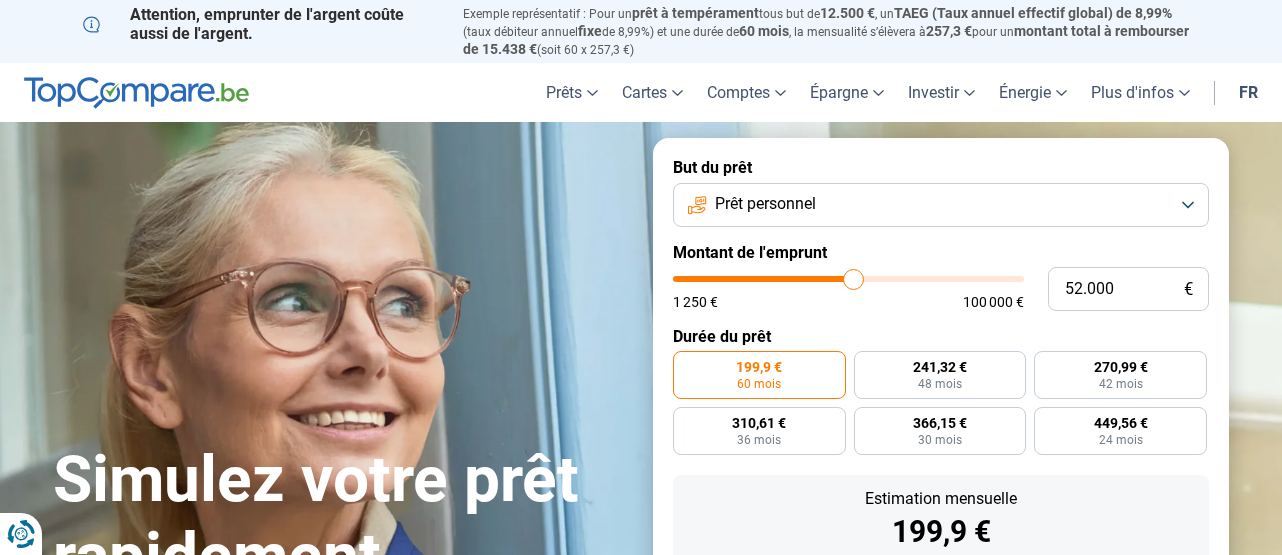 type on "51.000" 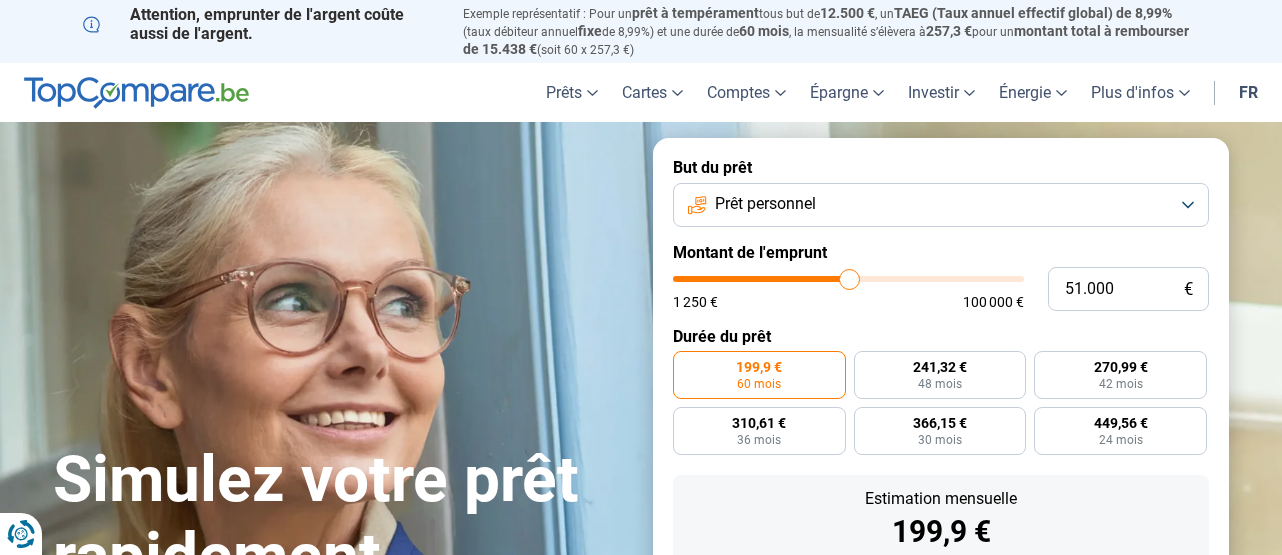 type on "50.250" 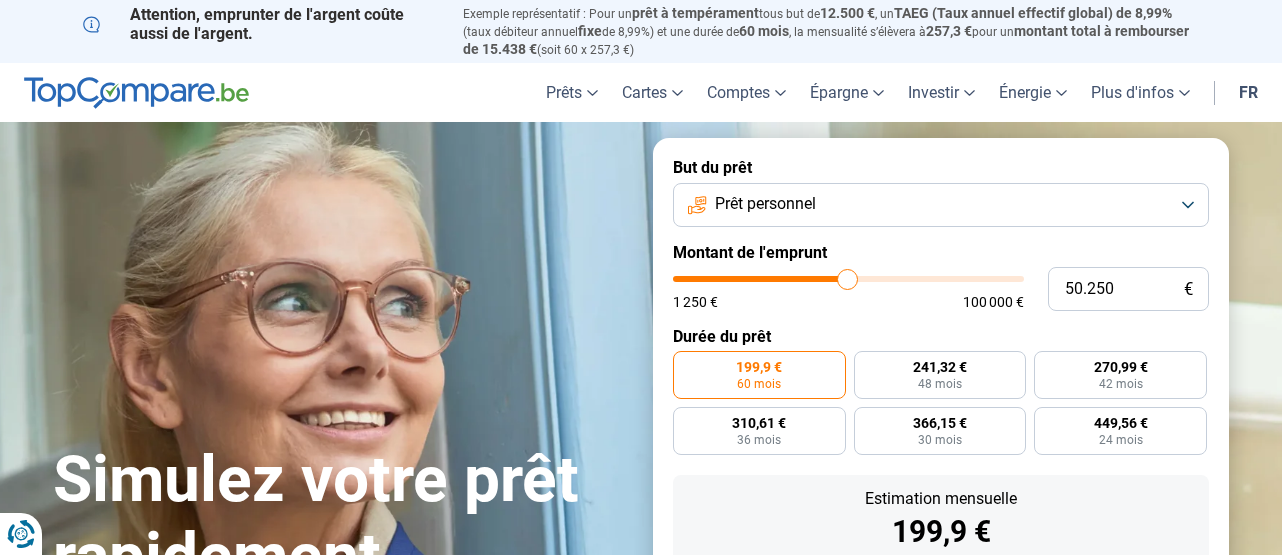 type on "49.500" 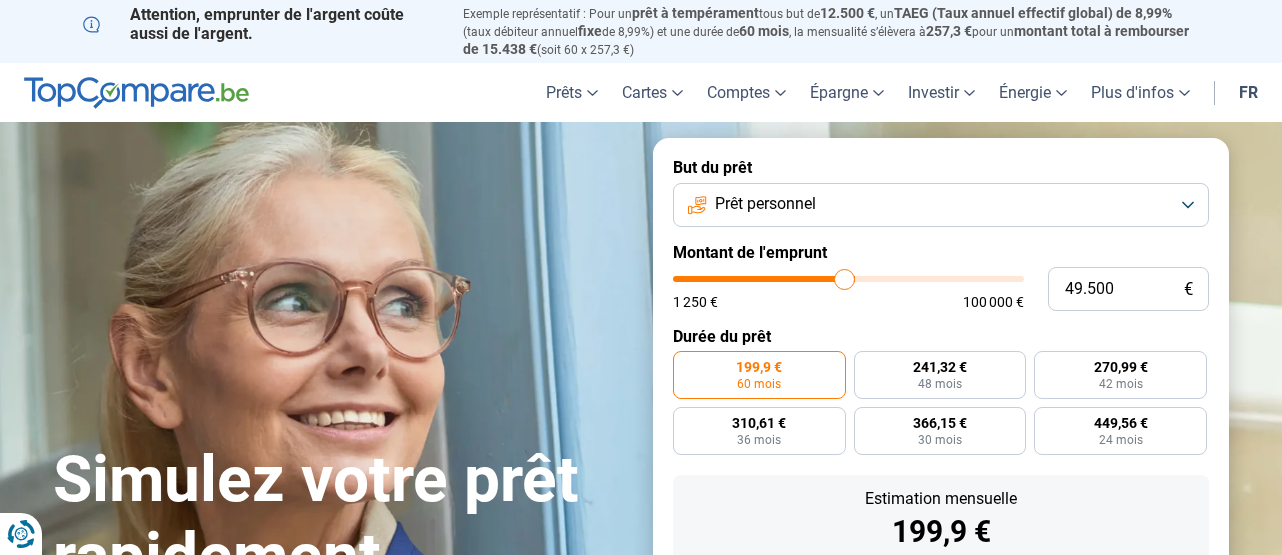 type on "49.250" 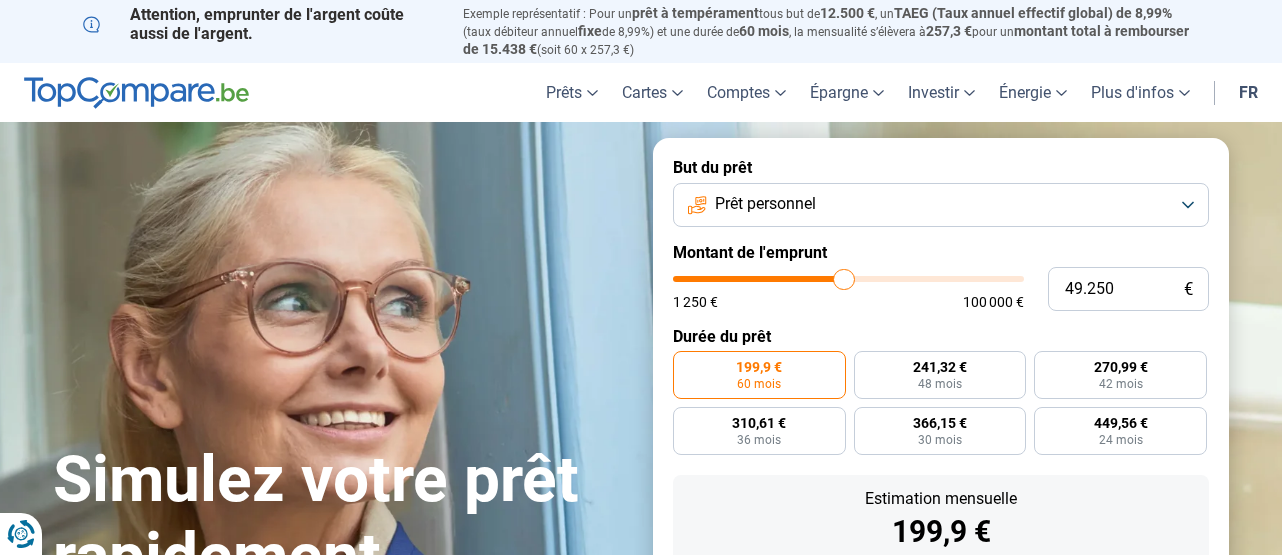 type on "49.500" 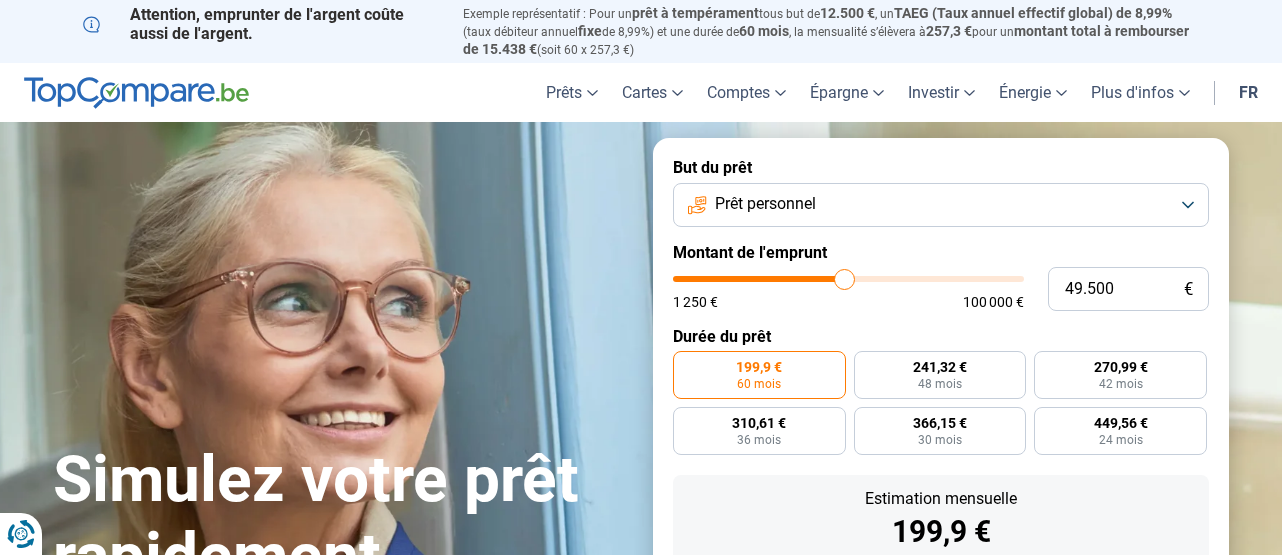 type on "49.750" 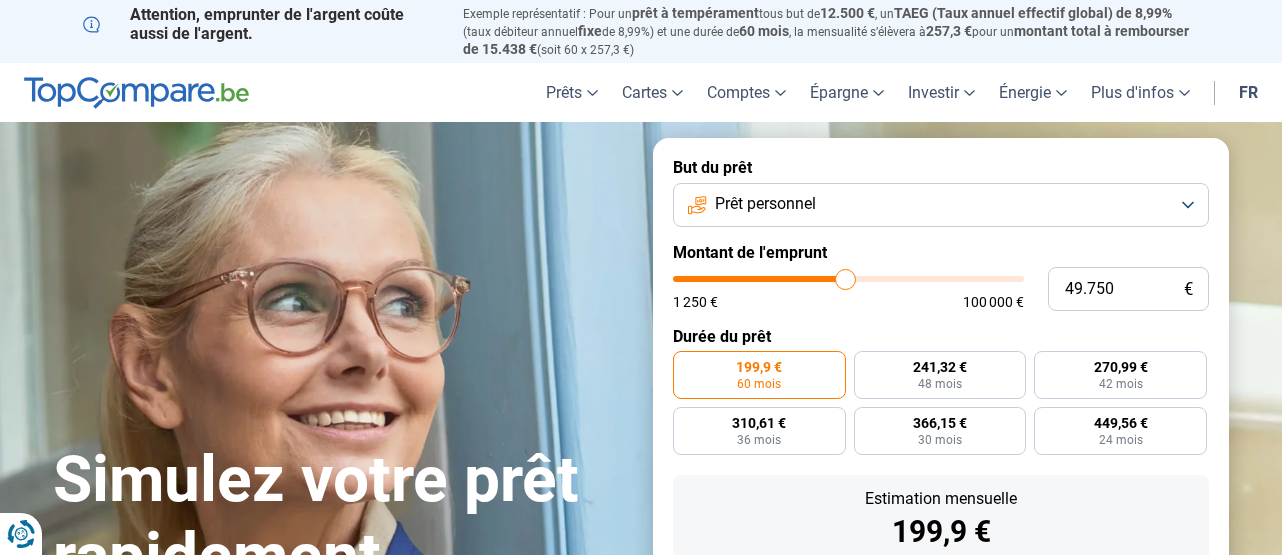type on "50.250" 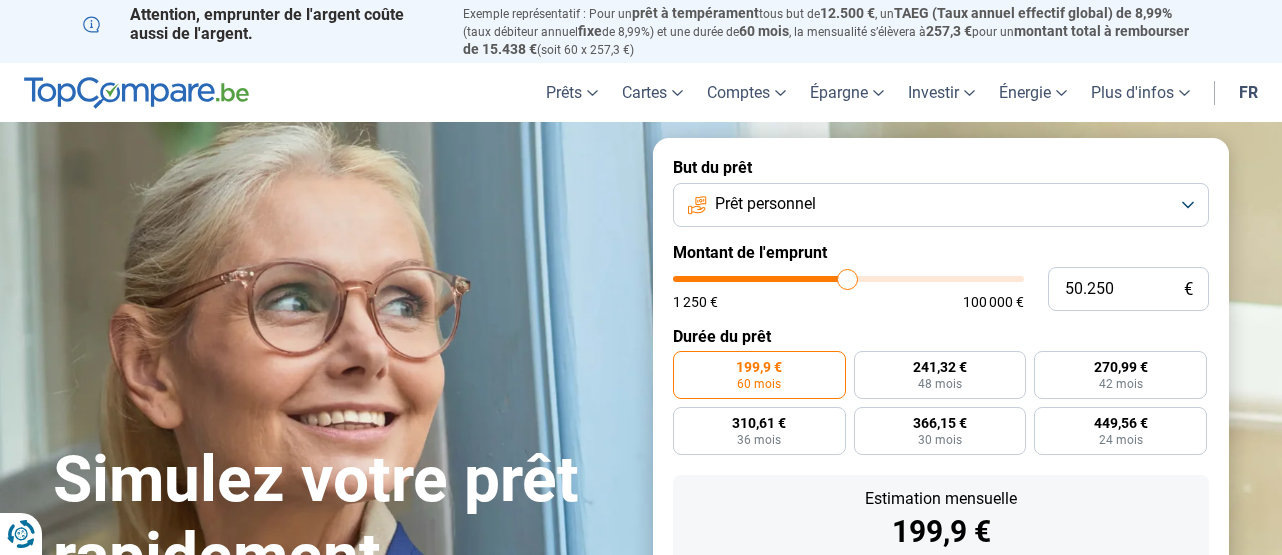 type on "50.500" 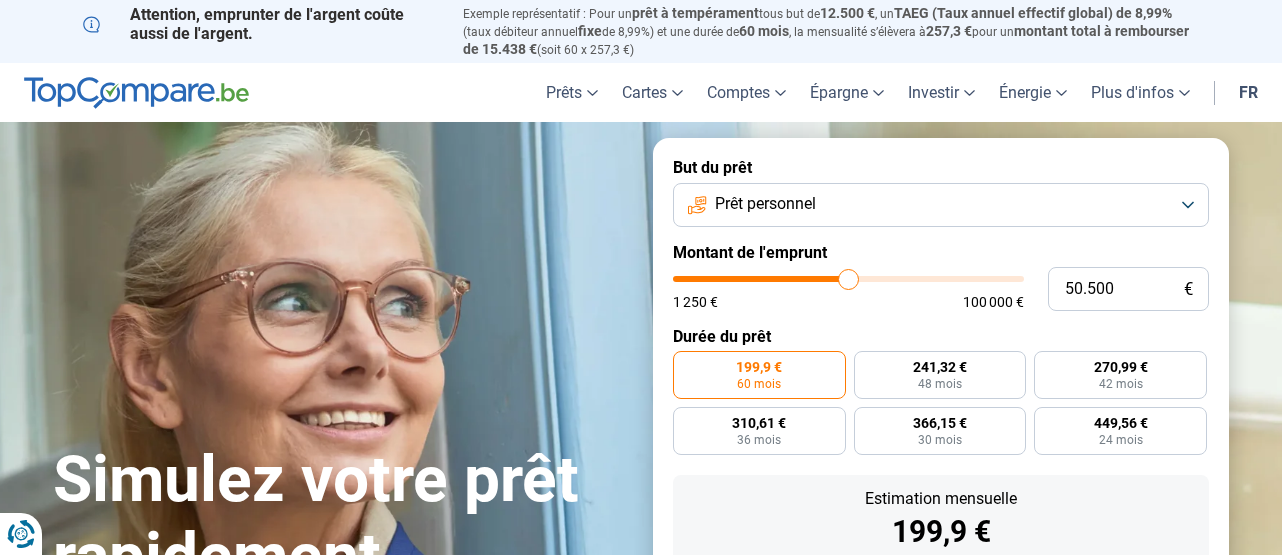 type on "50.250" 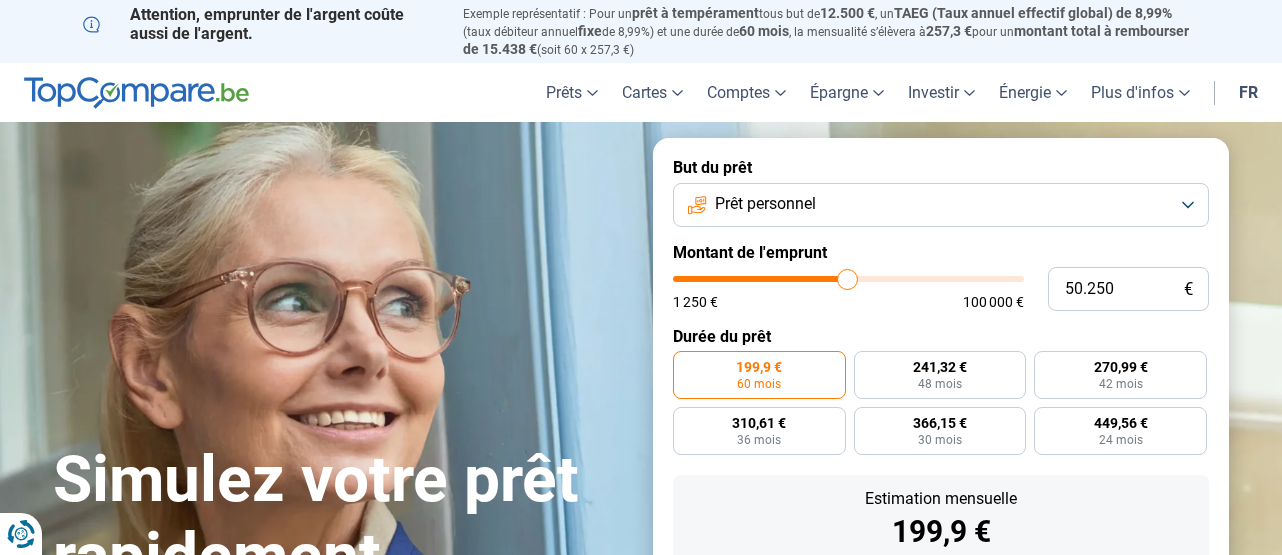 type on "49.750" 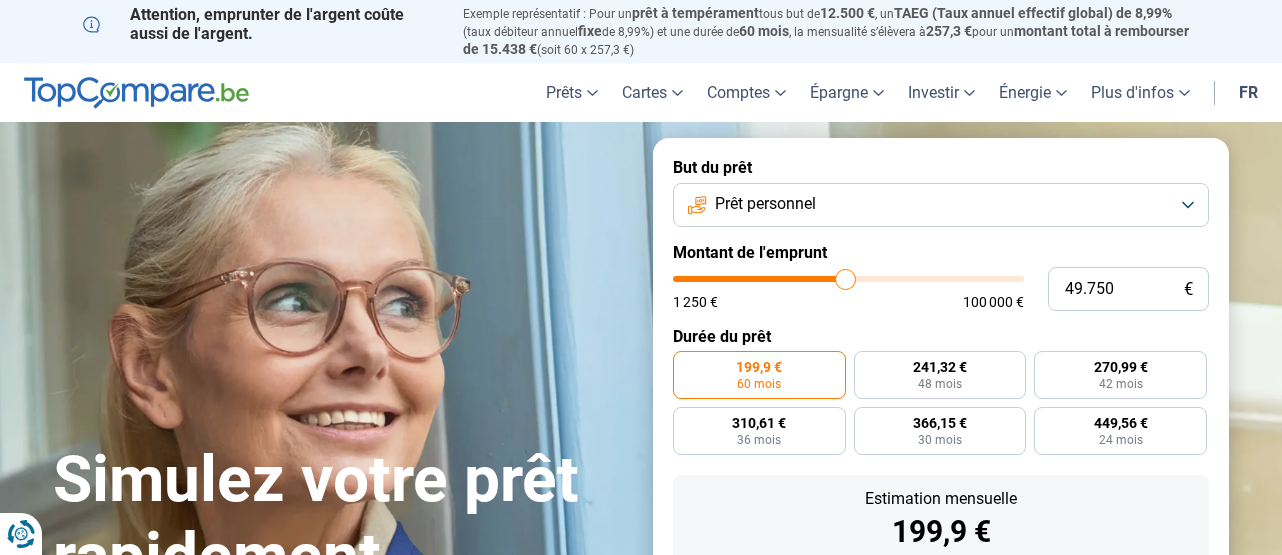 drag, startPoint x: 712, startPoint y: 282, endPoint x: 846, endPoint y: 279, distance: 134.03358 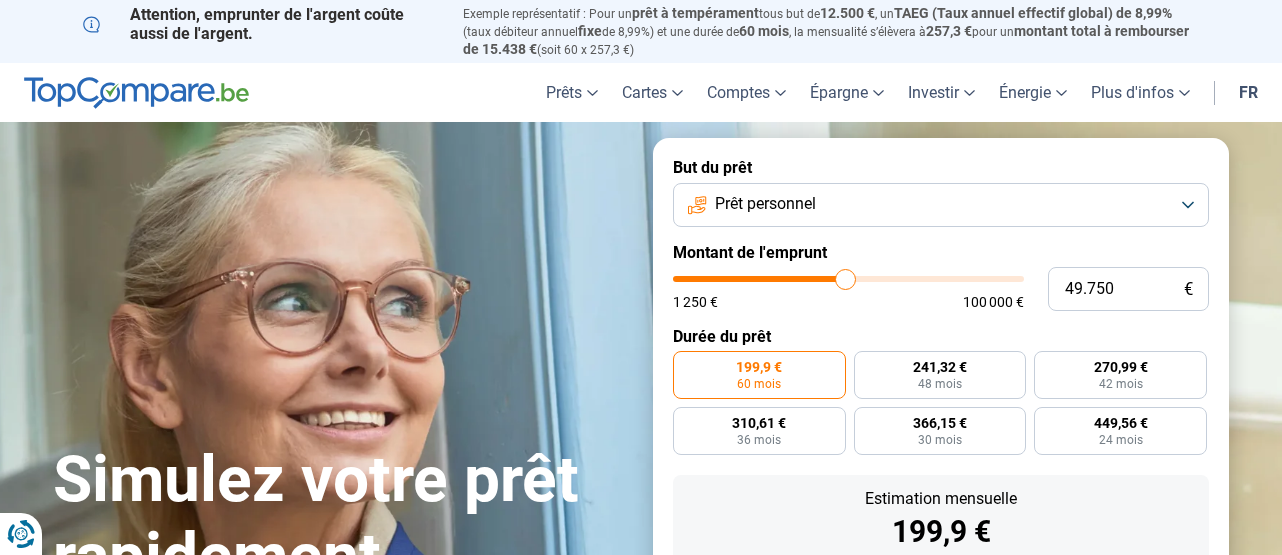 type on "49750" 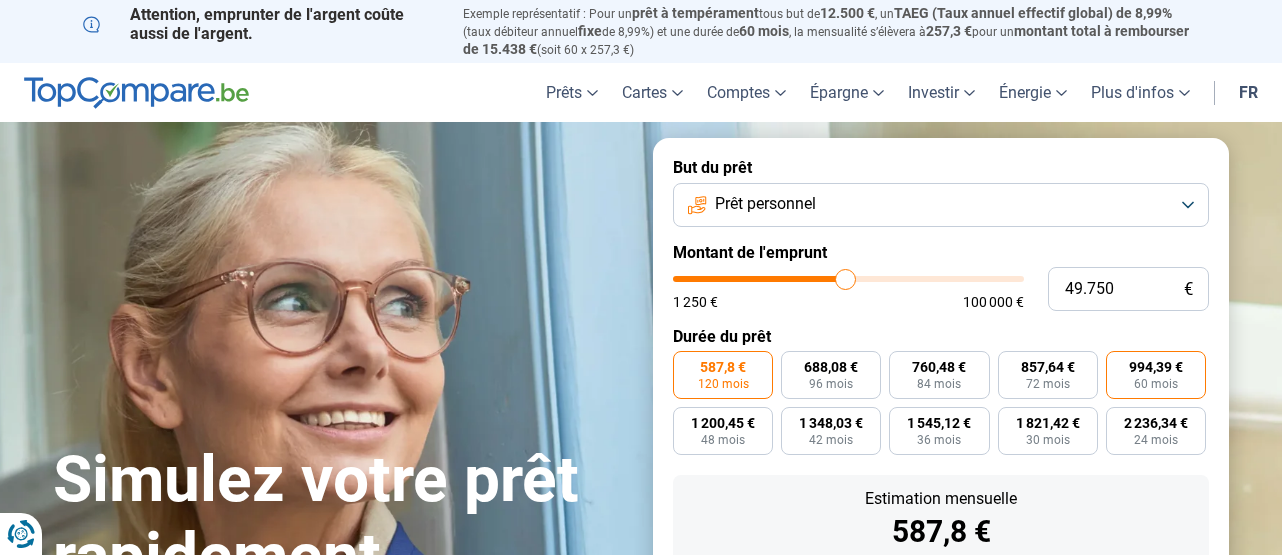 scroll, scrollTop: 109, scrollLeft: 0, axis: vertical 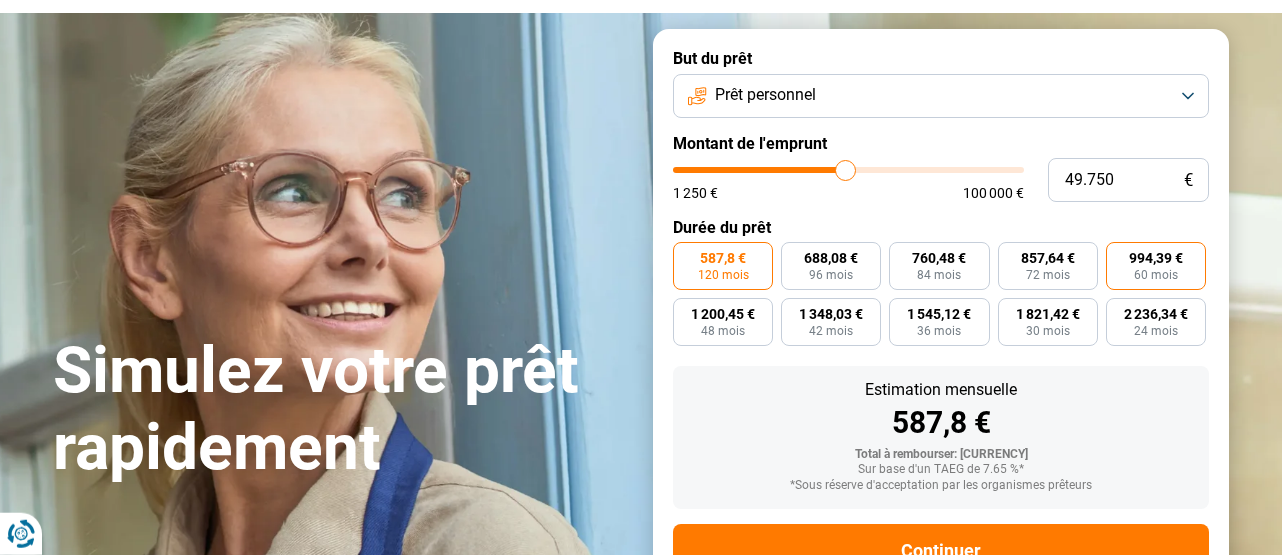 click on "587,8 € 120 mois 688,08 € 96 mois 760,48 € 84 mois 857,64 € 72 mois 994,39 € 60 mois 1 200,45 € 48 mois 1 348,03 € 42 mois 1 545,12 € 36 mois 1 821,42 € 30 mois 2 236,34 € 24 mois" at bounding box center (941, 294) 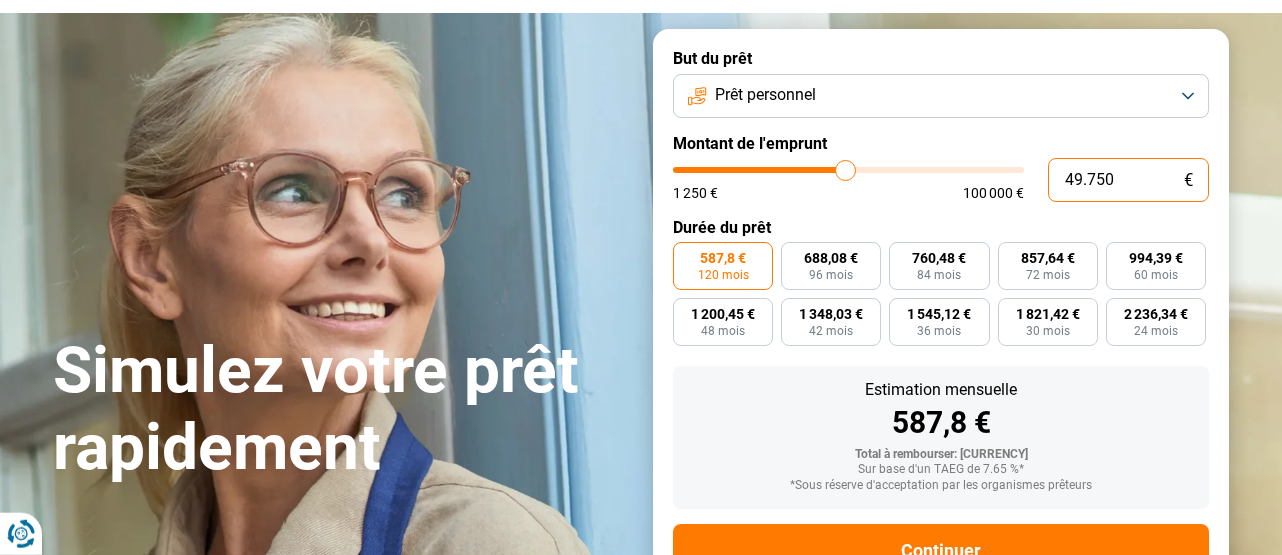 click on "49.750" at bounding box center [1128, 180] 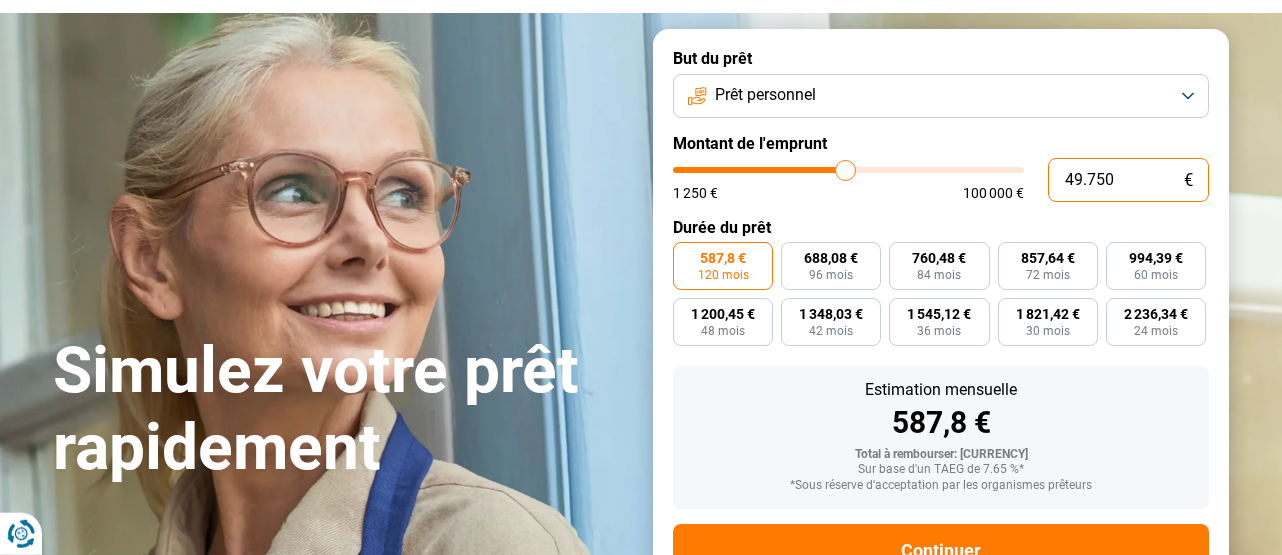 type on "4.975" 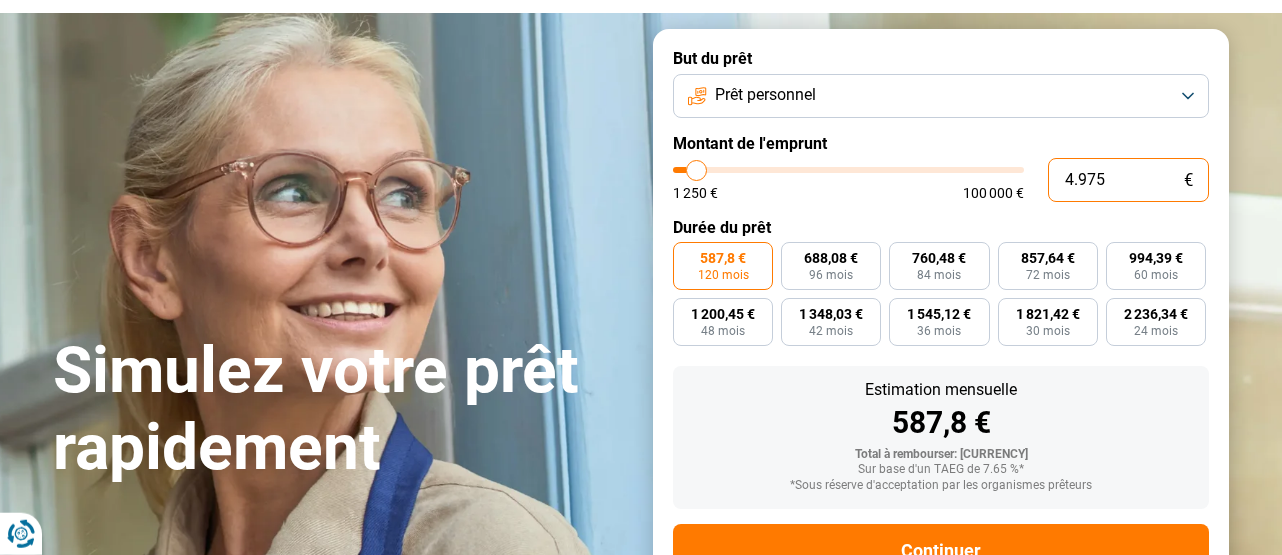 type on "497" 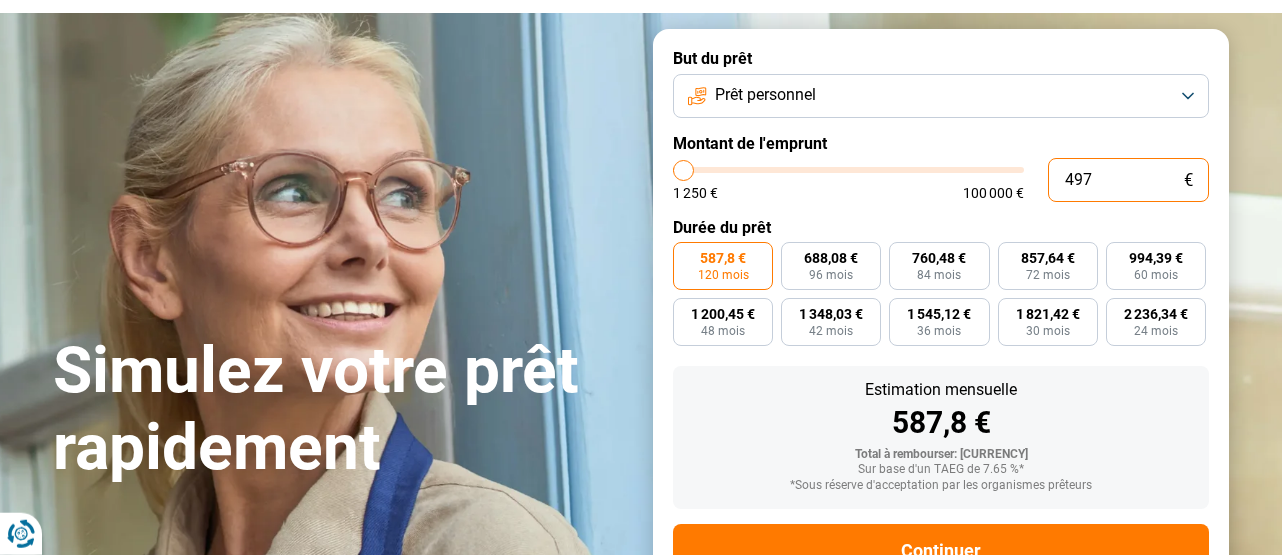 type on "49" 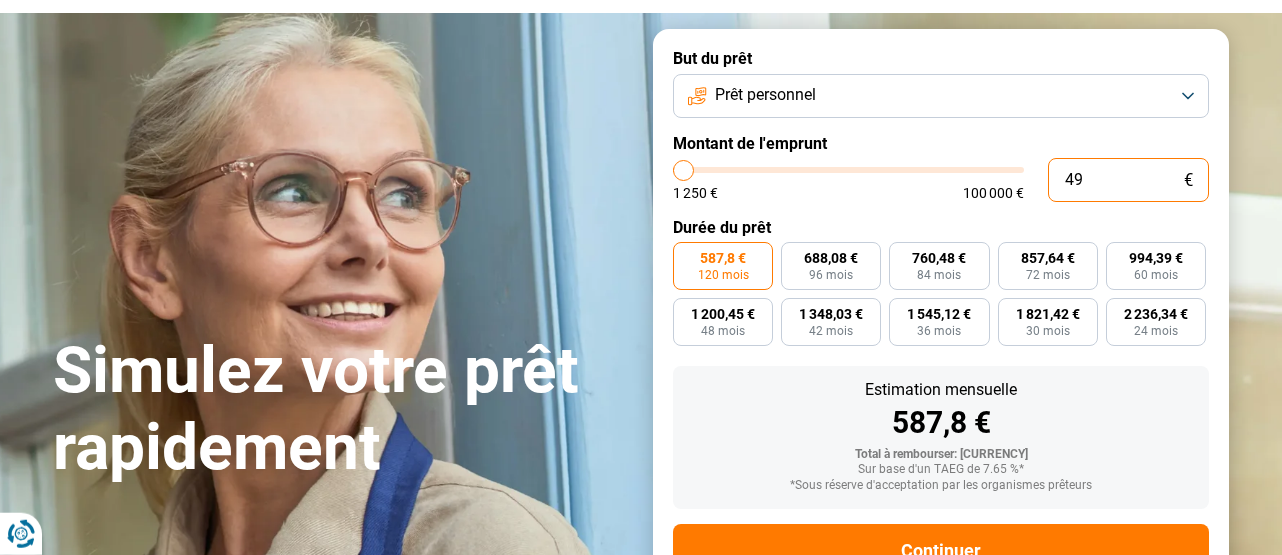 type on "4" 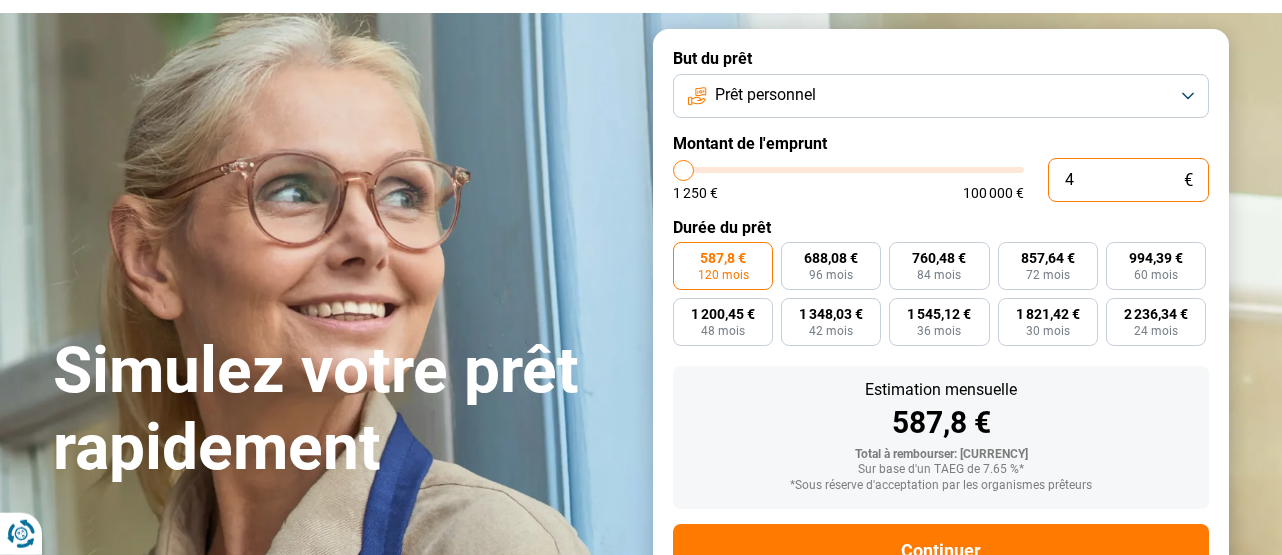 type on "0" 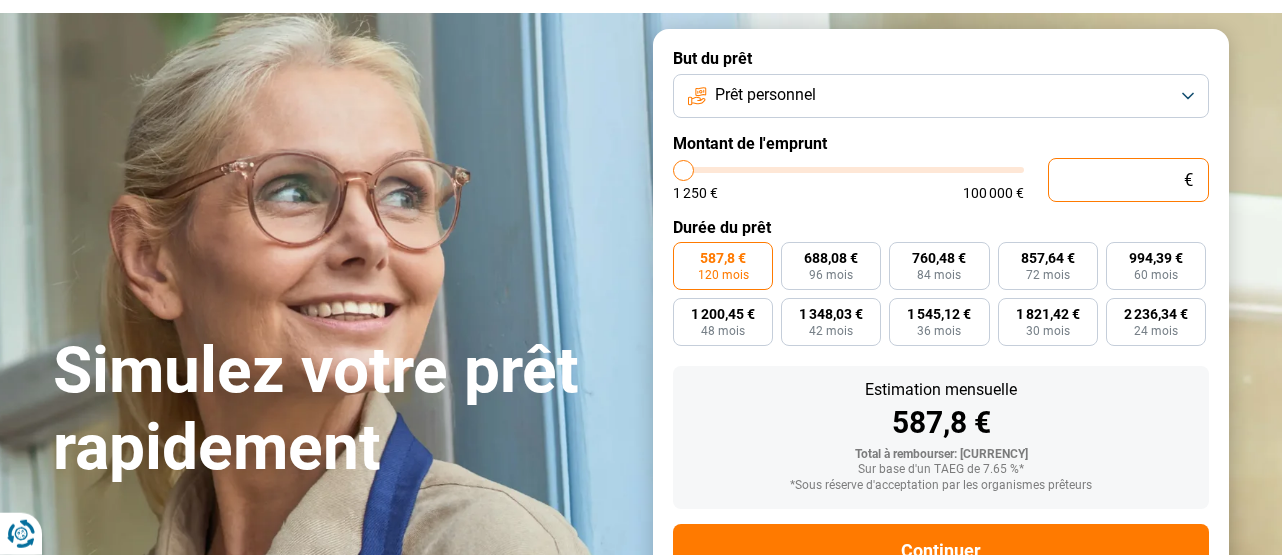 type on "5" 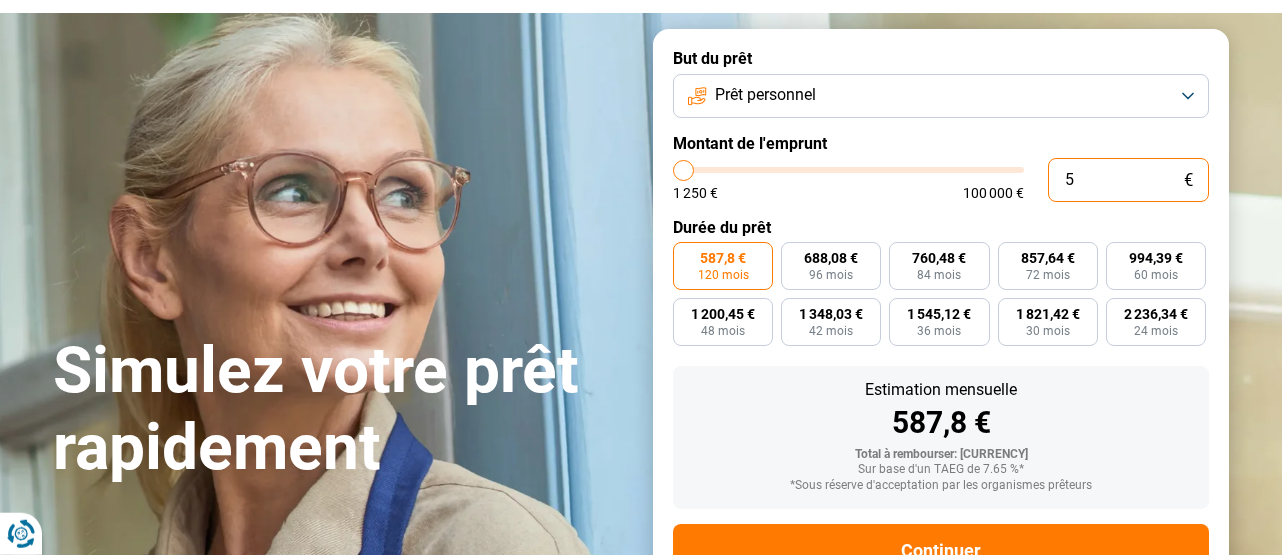 type on "50" 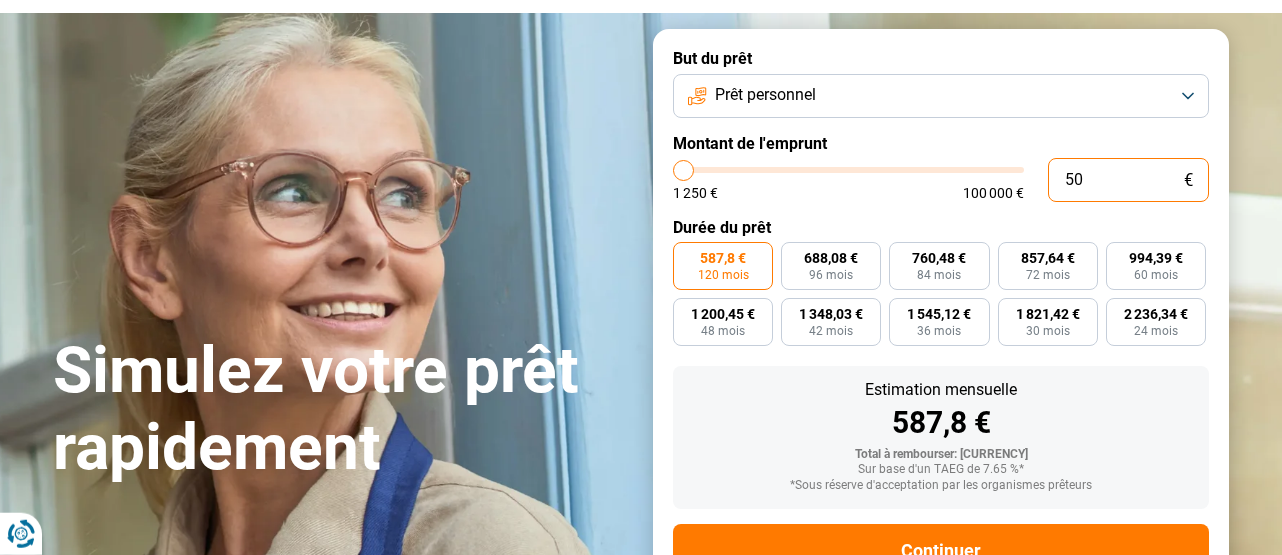 type on "500" 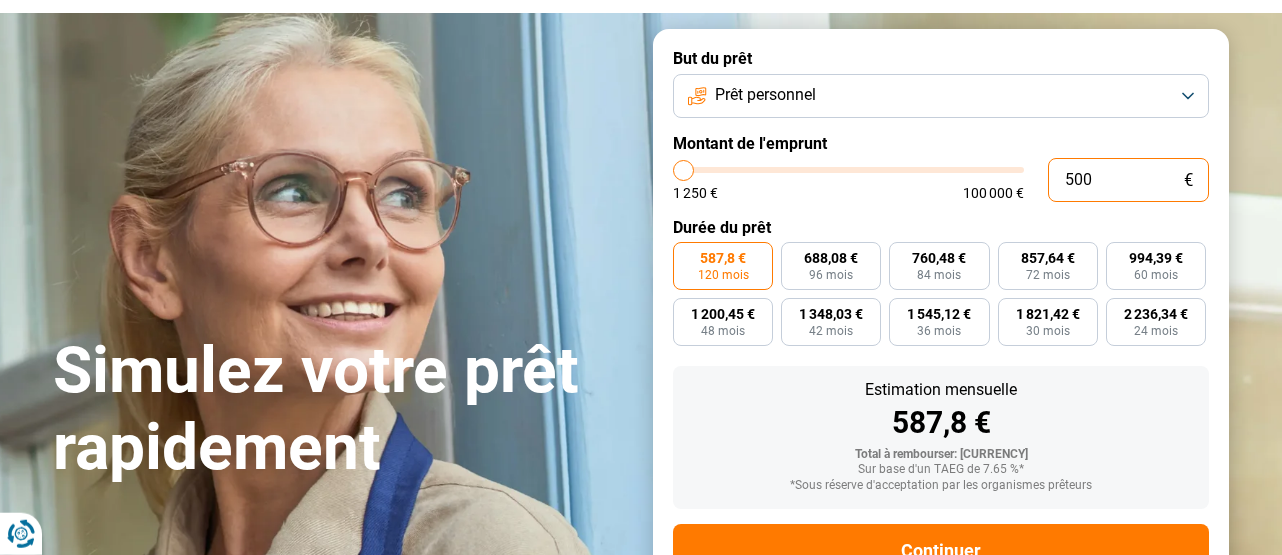 type on "5.000" 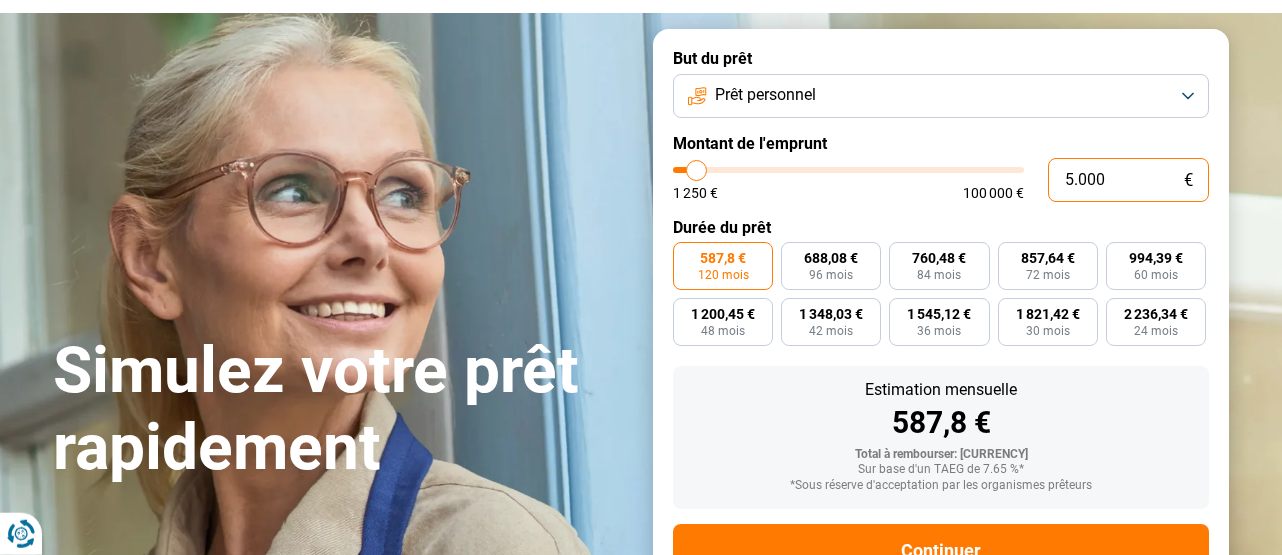 type on "50.000" 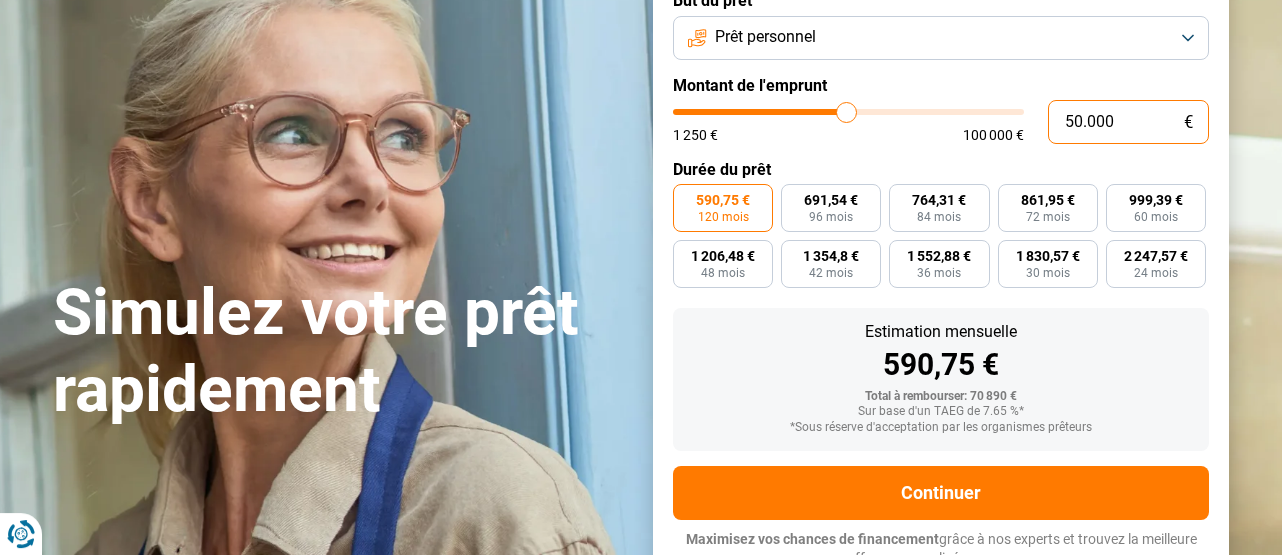 scroll, scrollTop: 204, scrollLeft: 0, axis: vertical 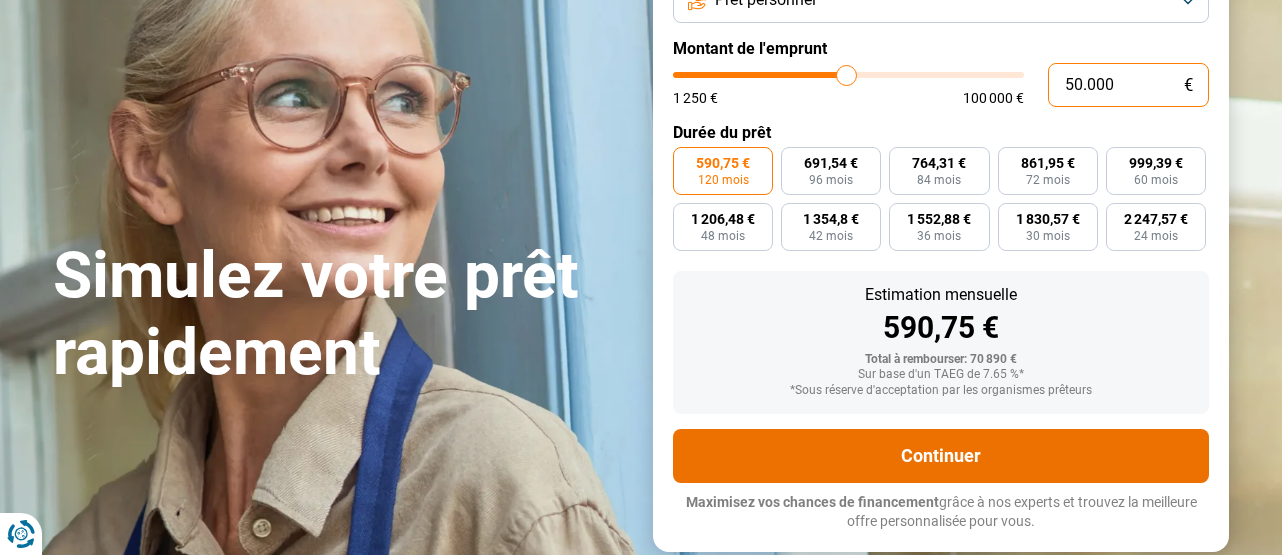 type on "50.000" 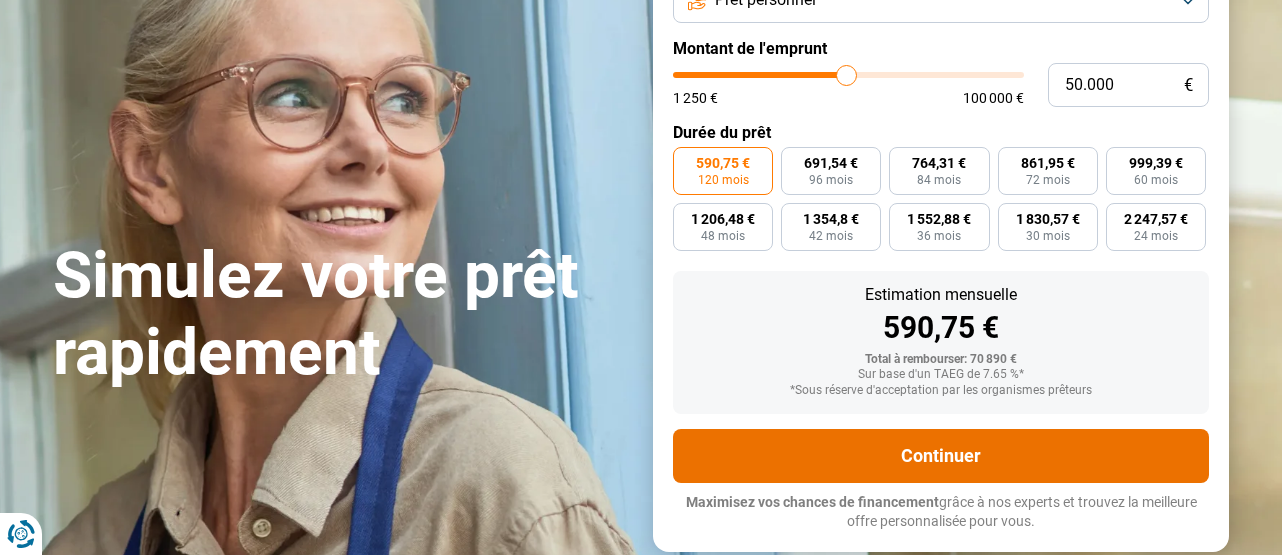 click on "Continuer" at bounding box center [941, 456] 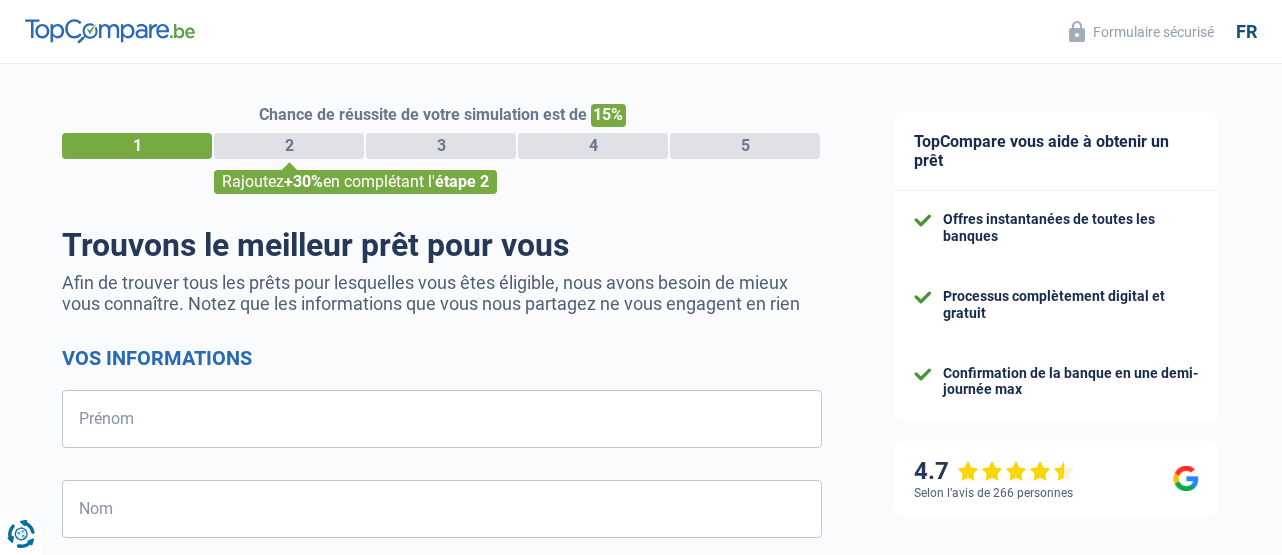 select on "32" 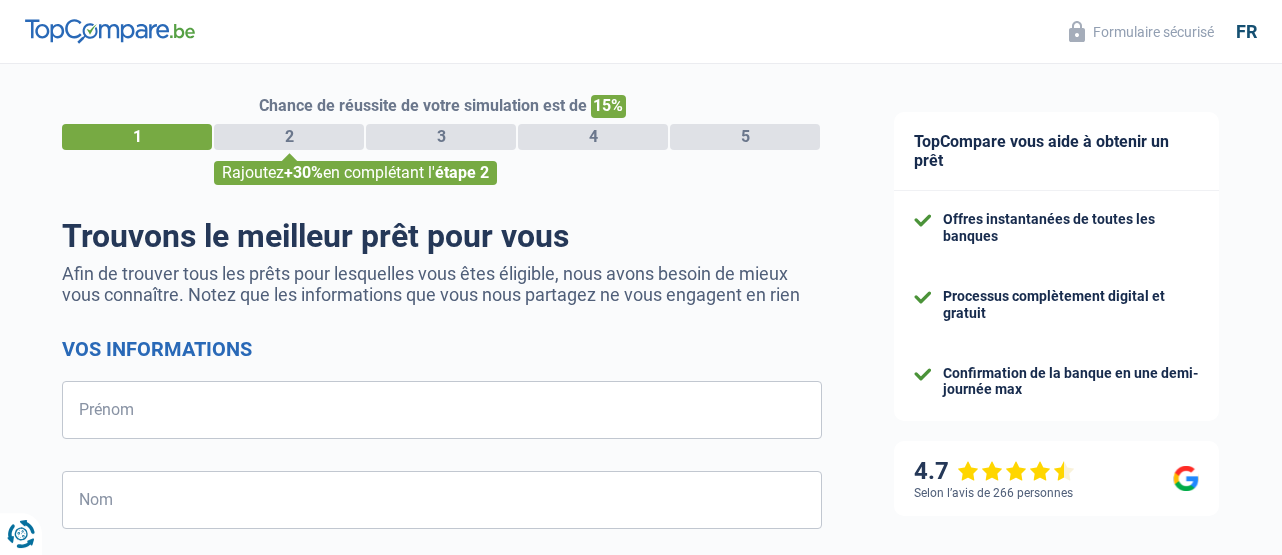 scroll, scrollTop: 0, scrollLeft: 0, axis: both 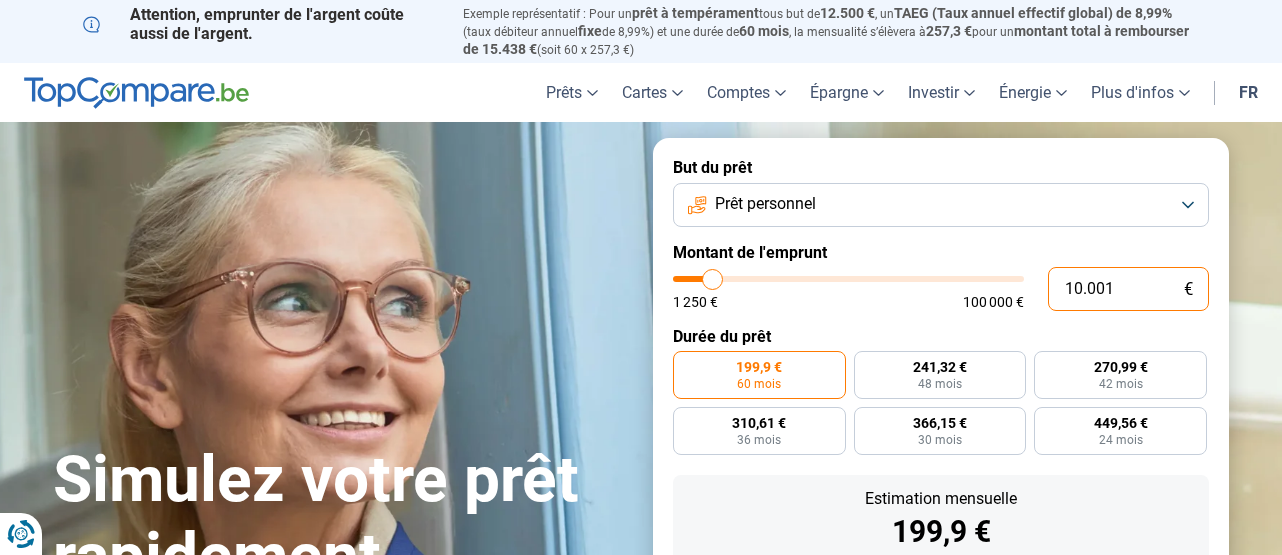 click on "10.001" at bounding box center [1128, 289] 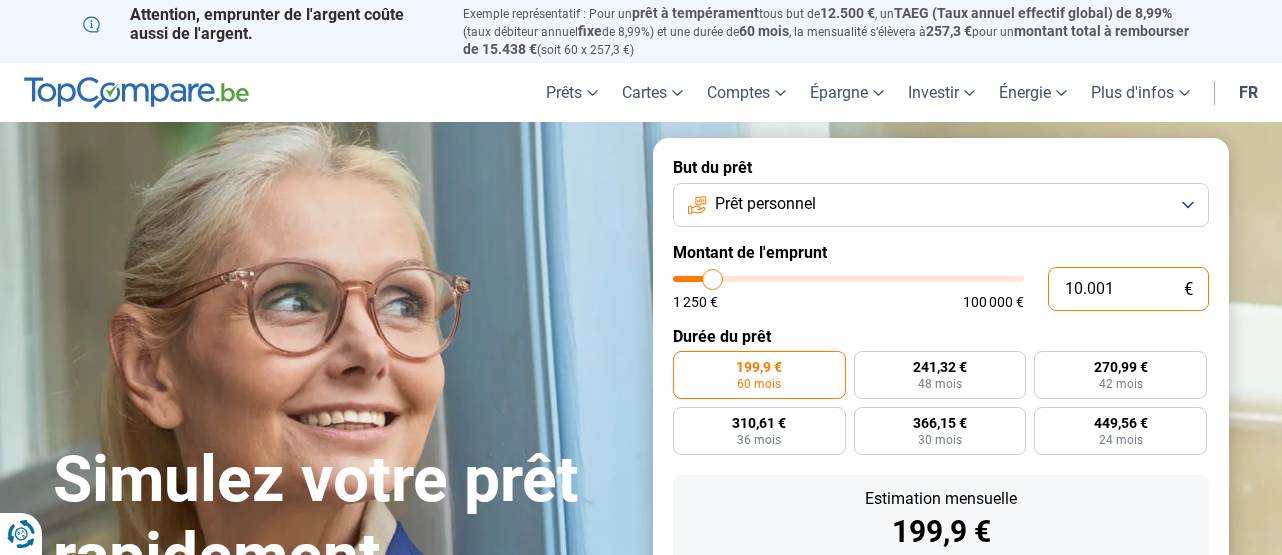 type on "1.000" 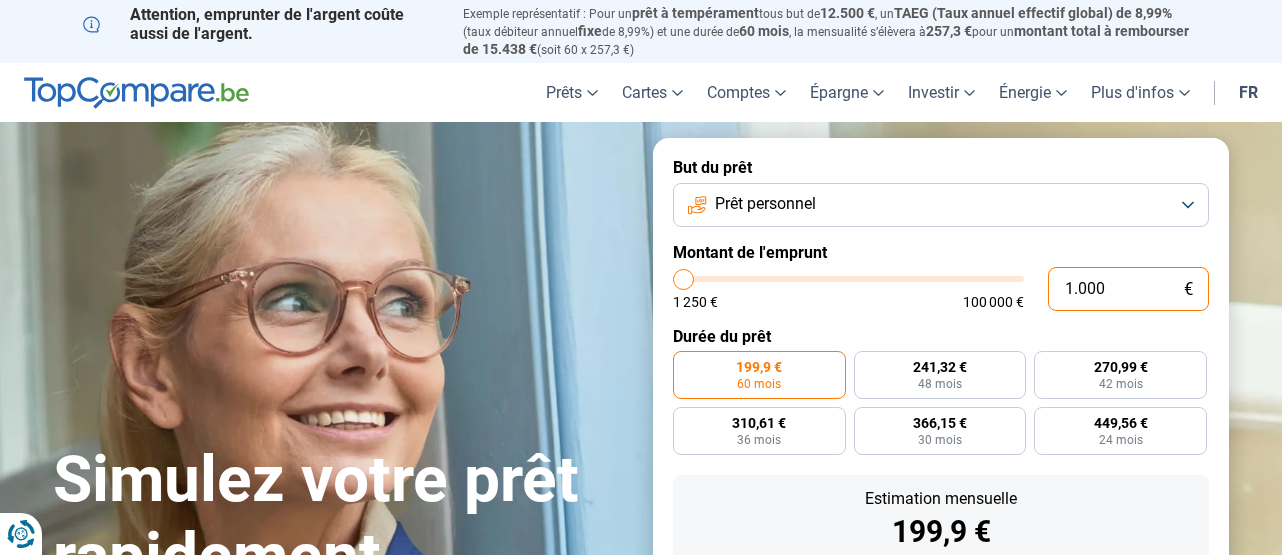 type on "100" 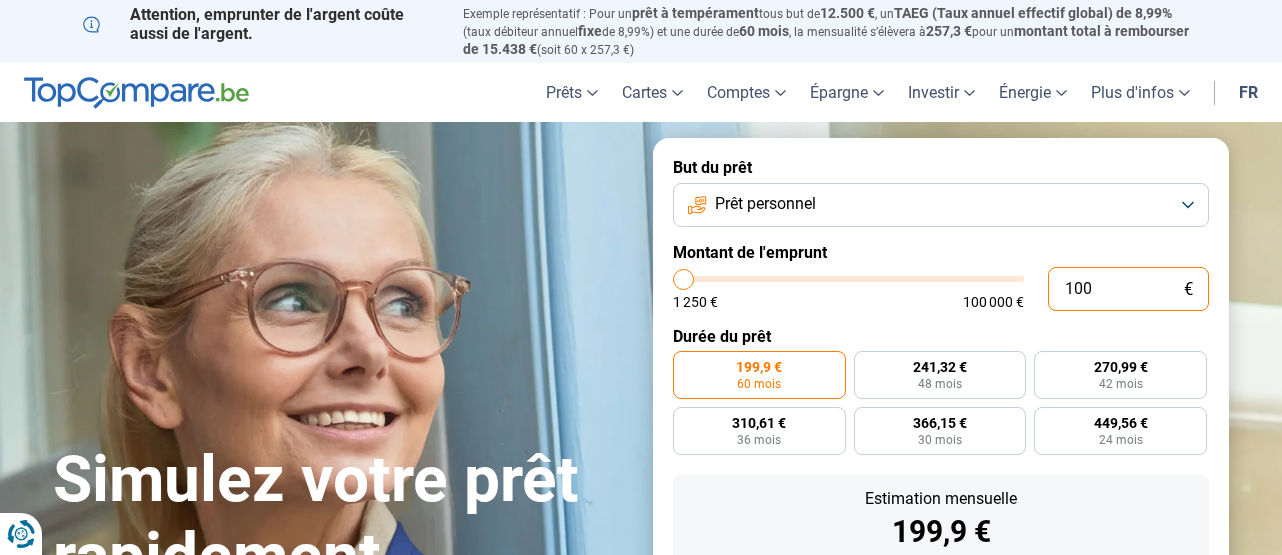 type on "10" 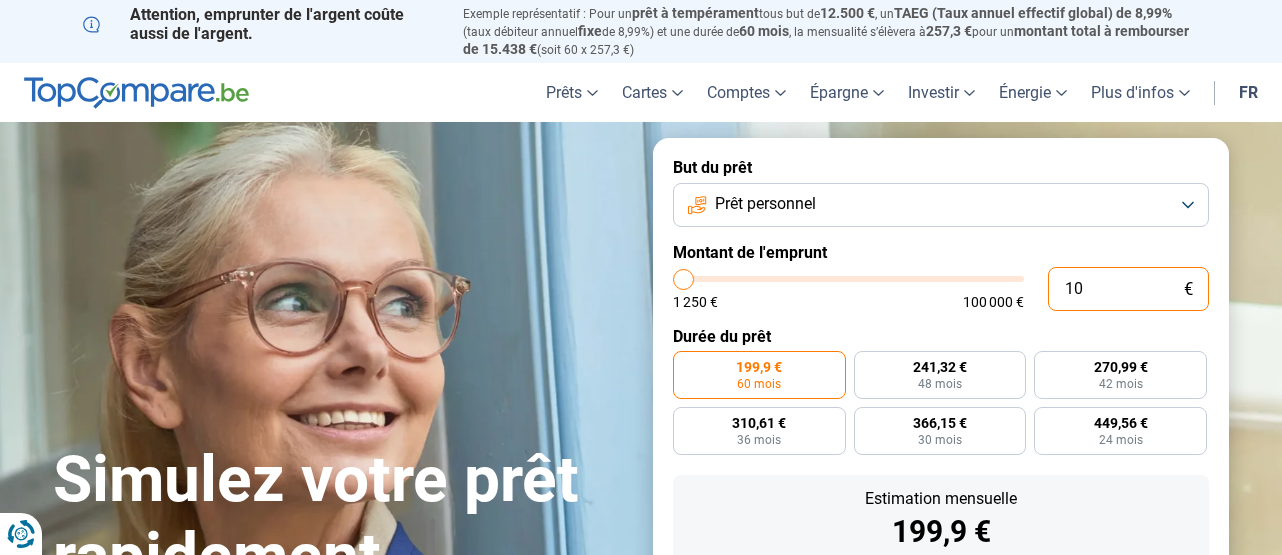 type on "1" 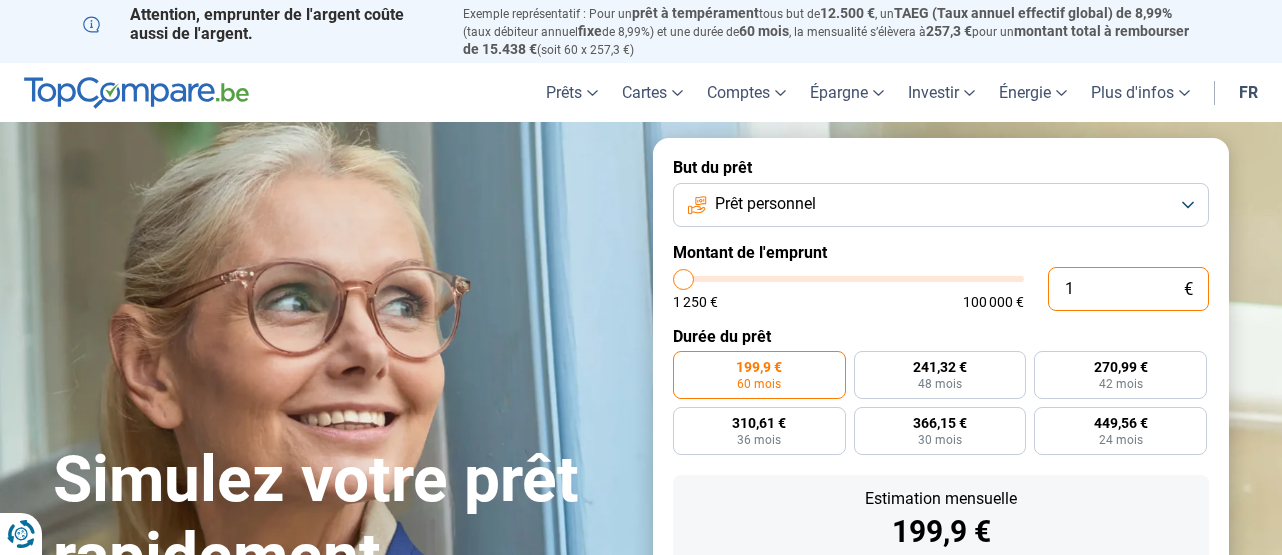 type on "0" 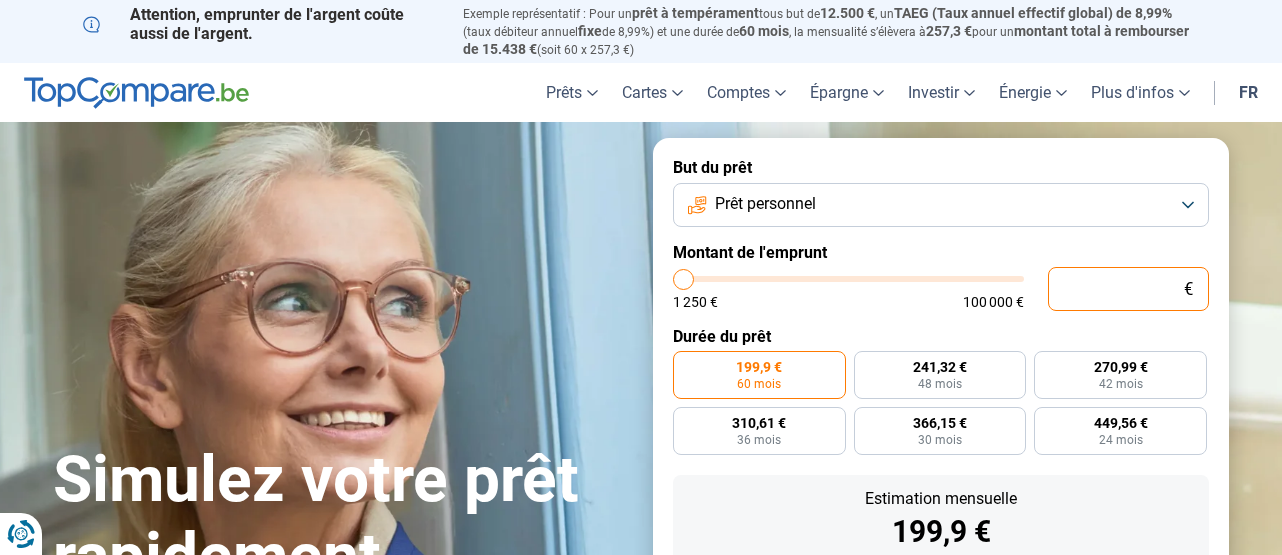 type on "5" 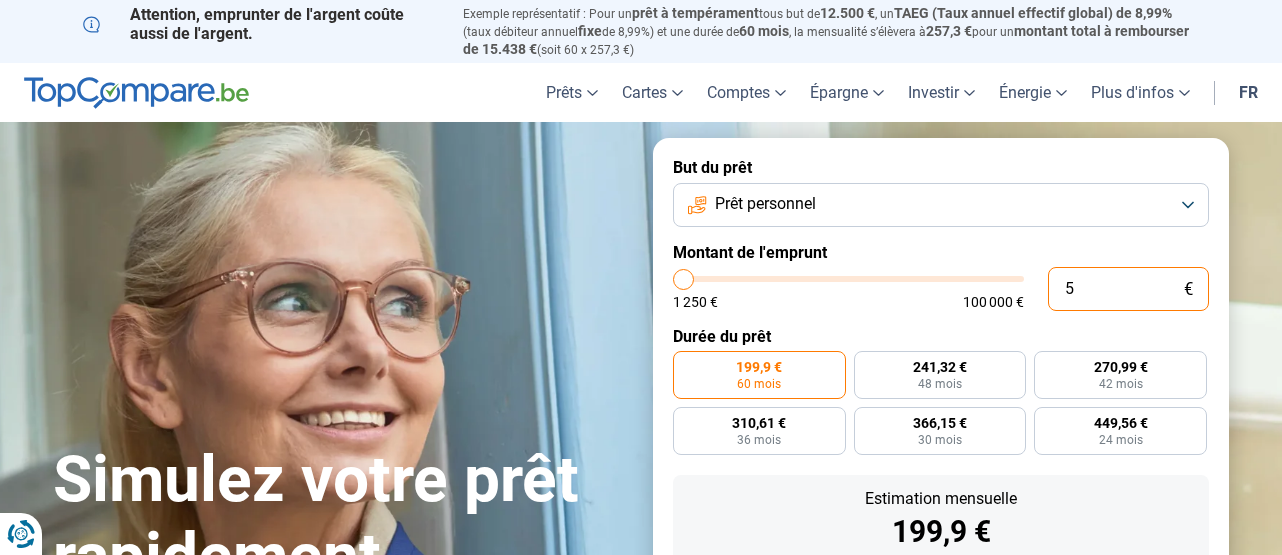 type on "50" 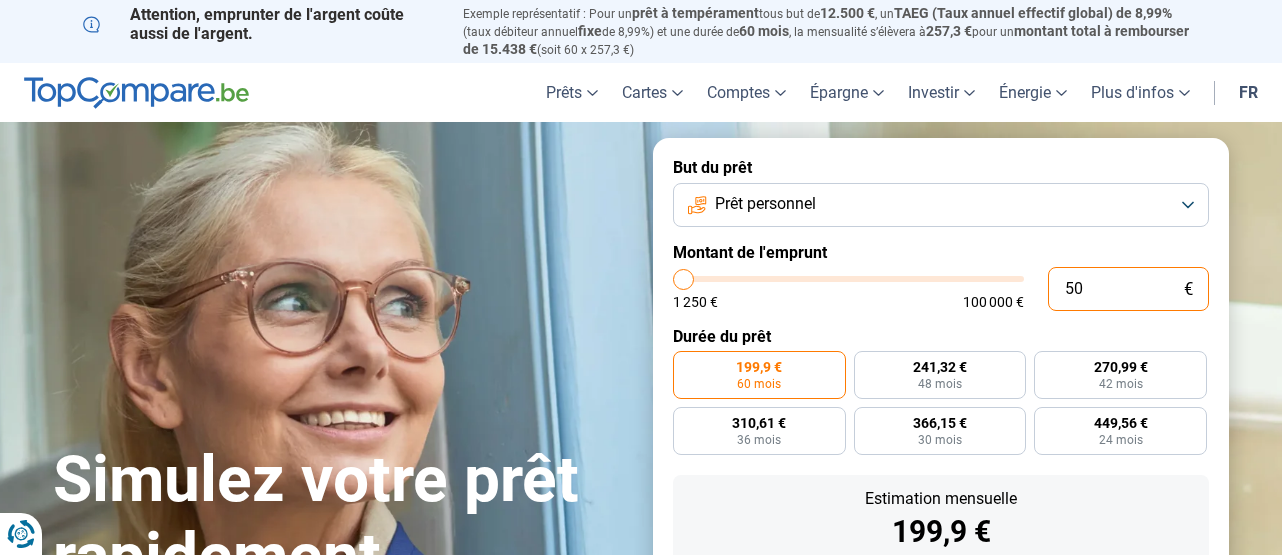 type on "500" 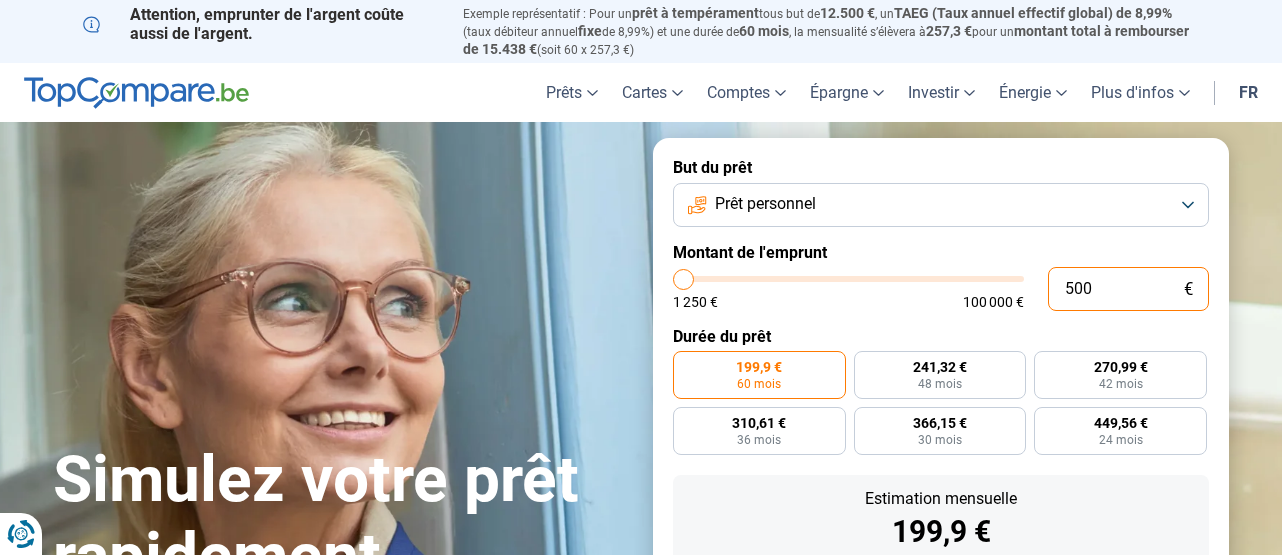 type on "5.000" 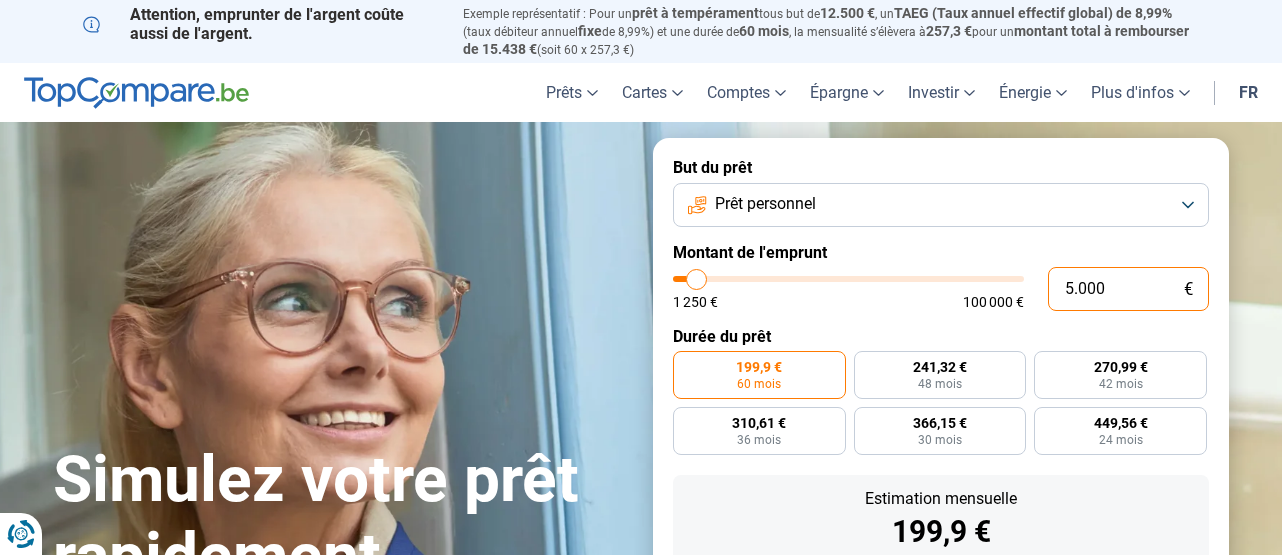 type on "50.000" 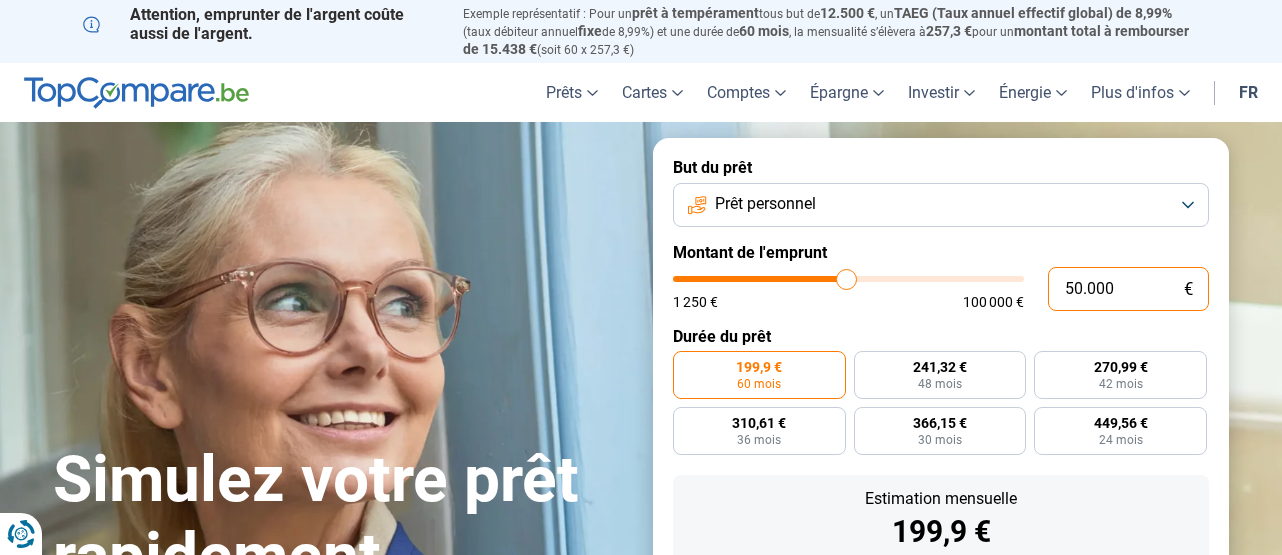 radio on "false" 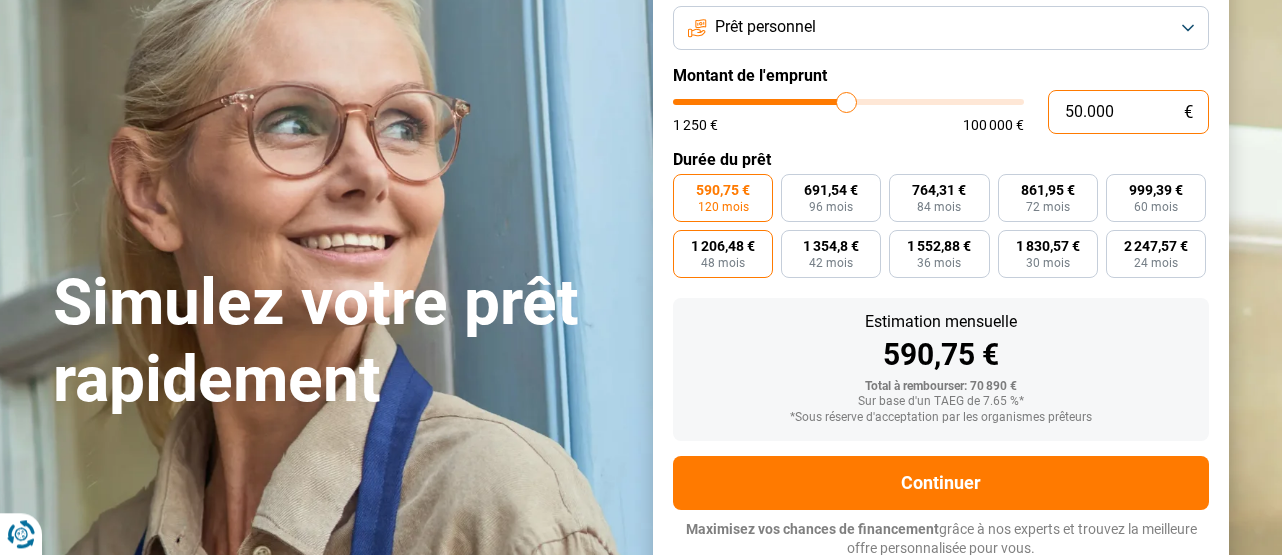 scroll, scrollTop: 179, scrollLeft: 0, axis: vertical 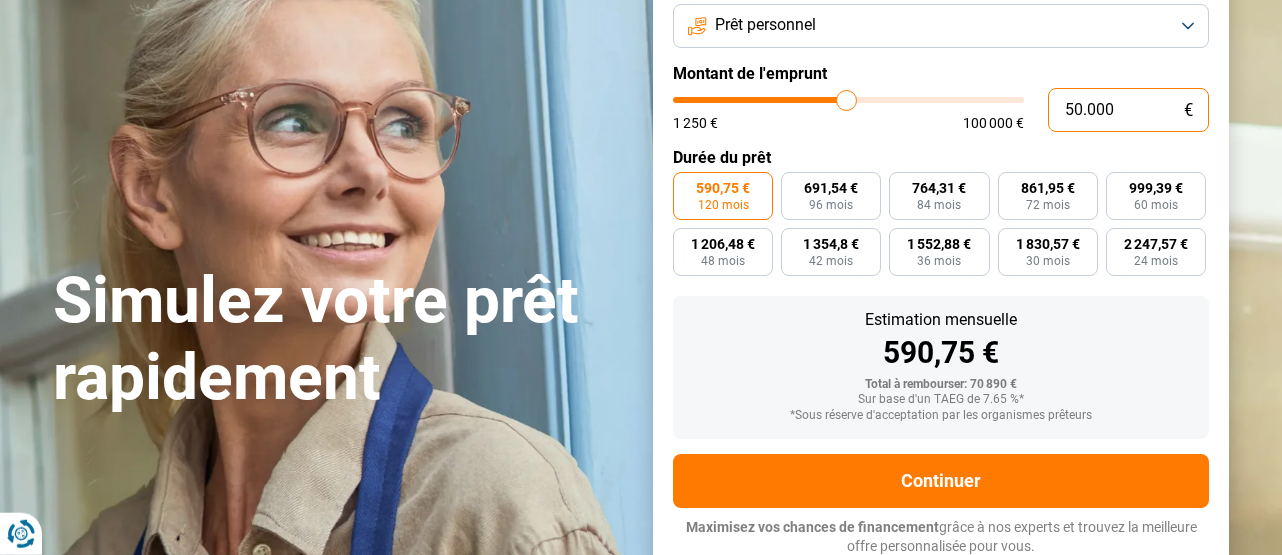 type on "50.000" 